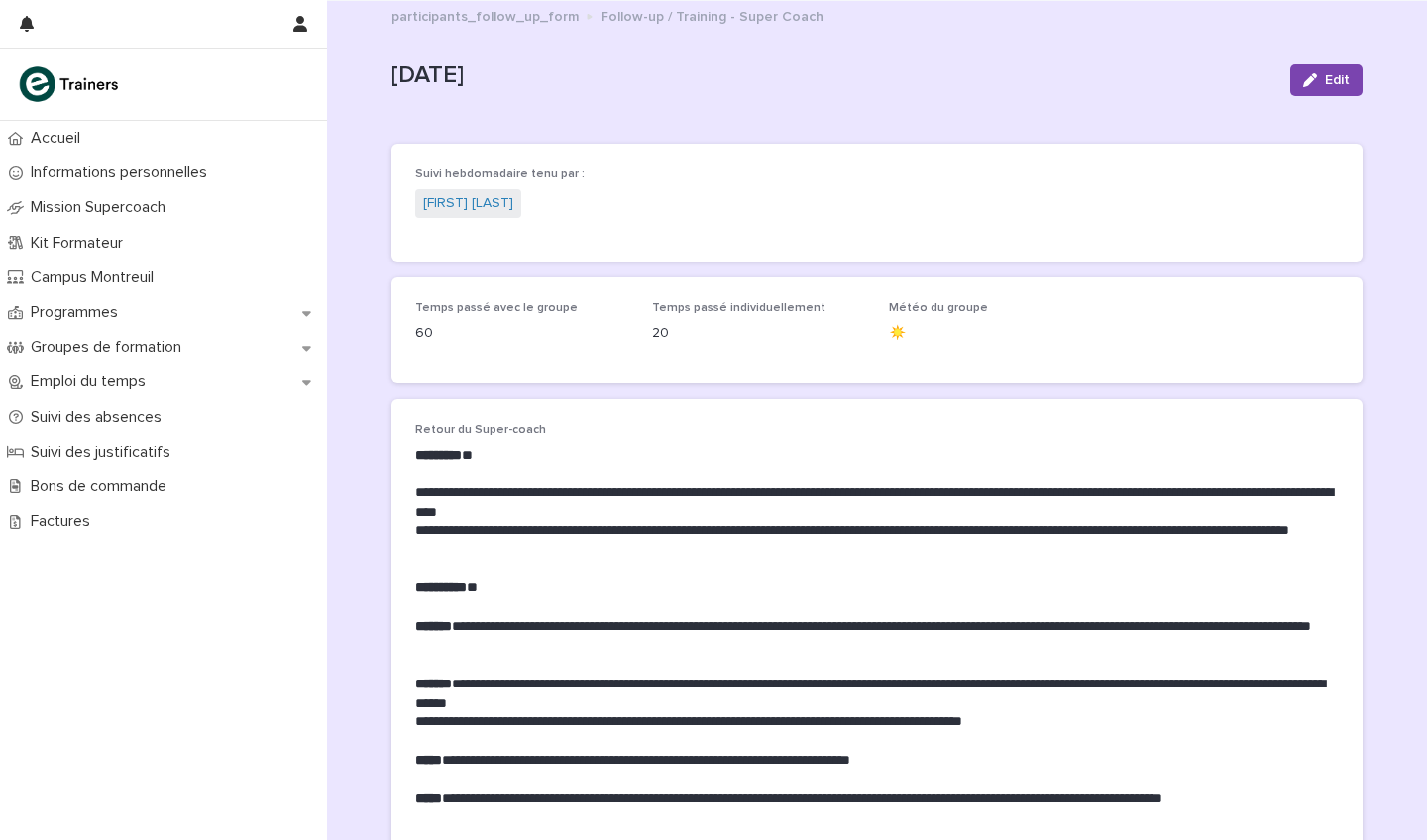 scroll, scrollTop: 0, scrollLeft: 0, axis: both 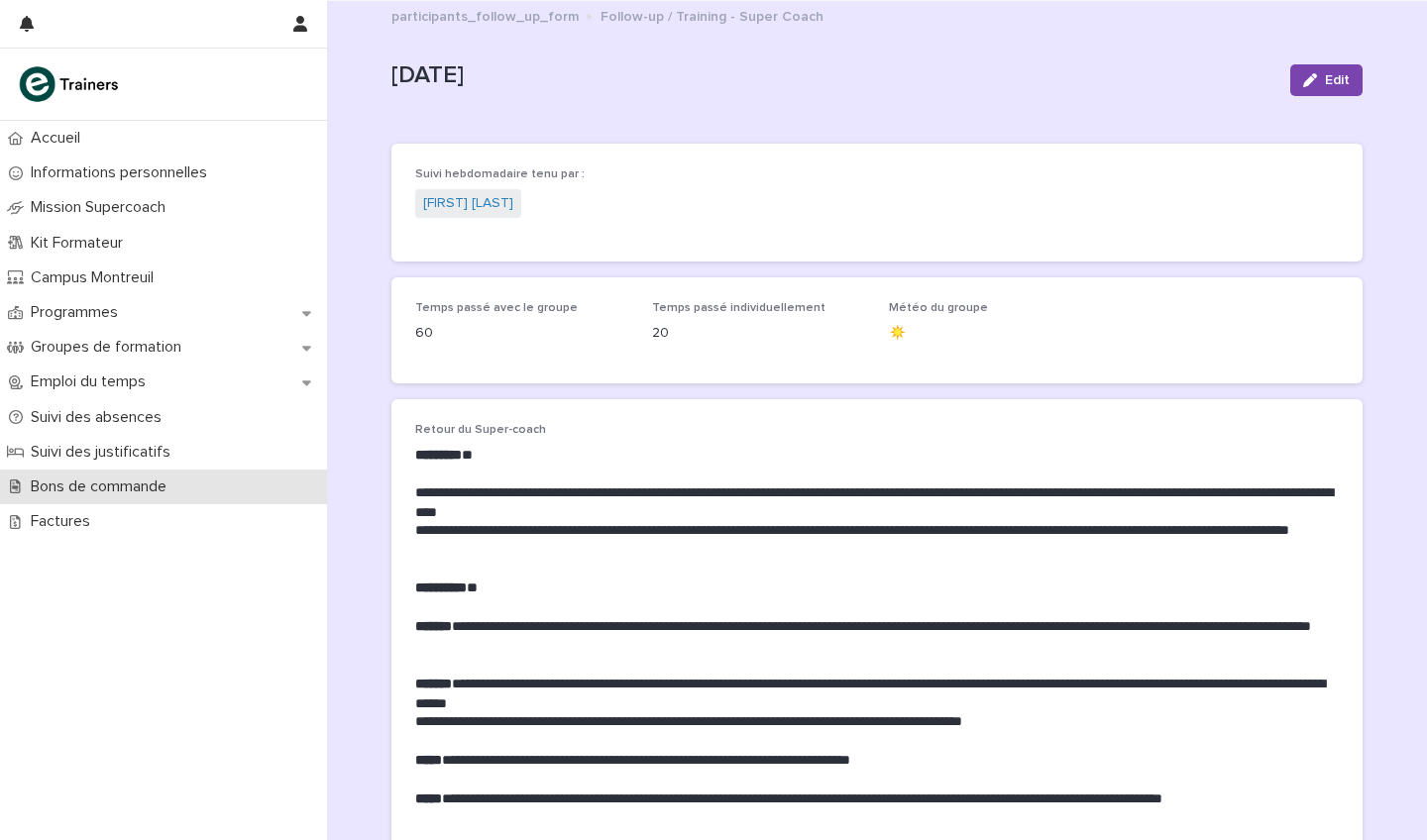 click on "Bons de commande" at bounding box center [102, 486] 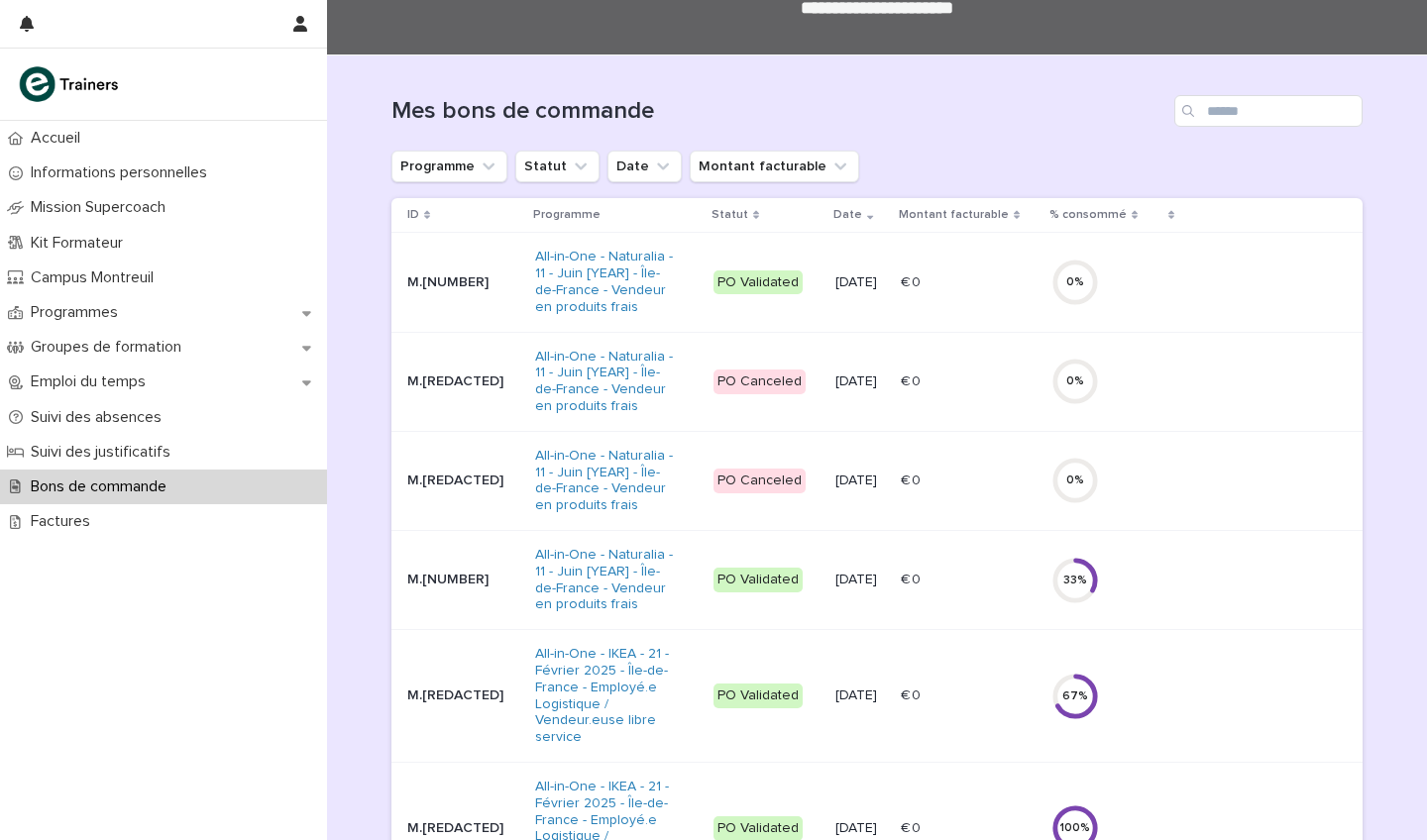 scroll, scrollTop: 148, scrollLeft: 0, axis: vertical 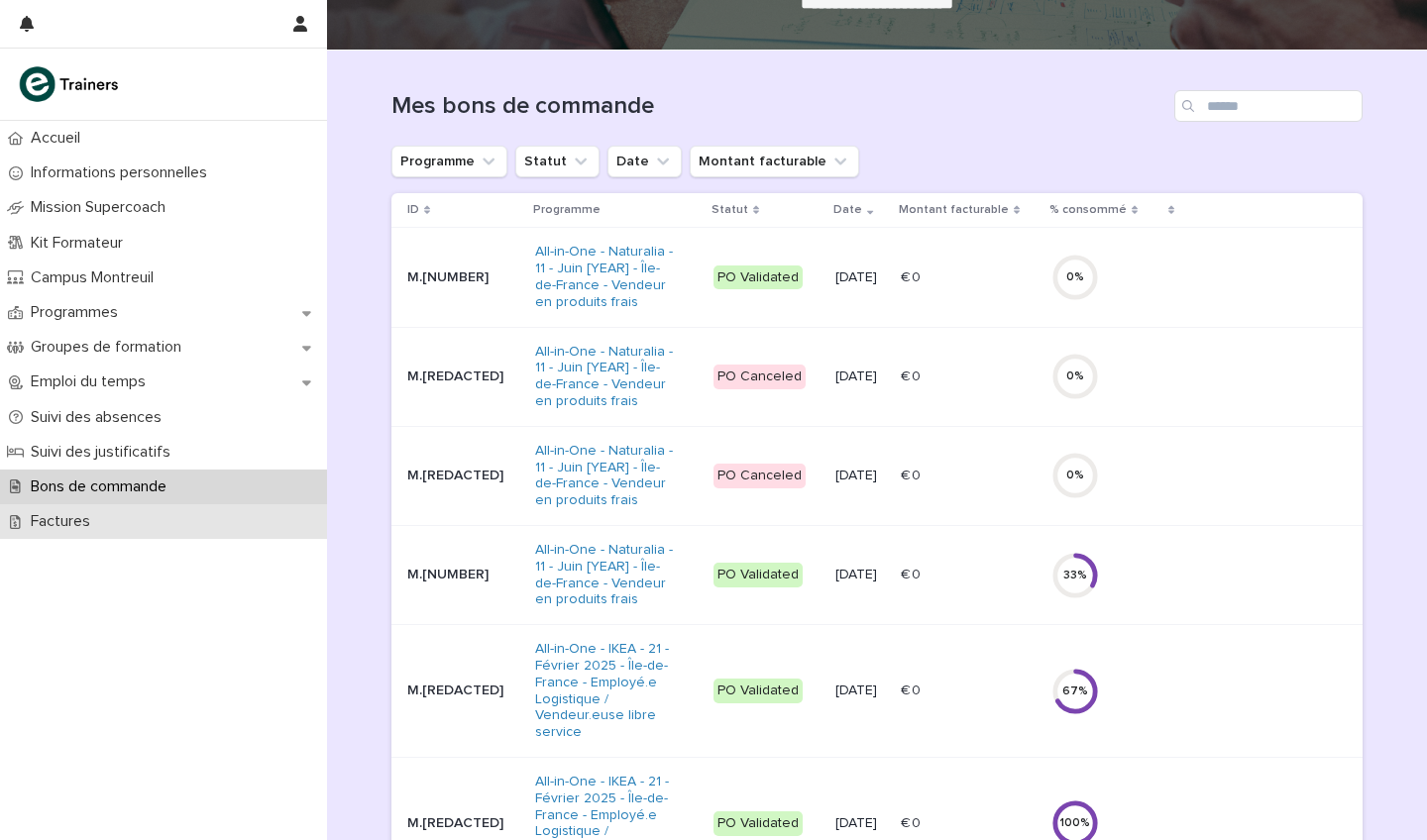click on "Factures" at bounding box center [64, 521] 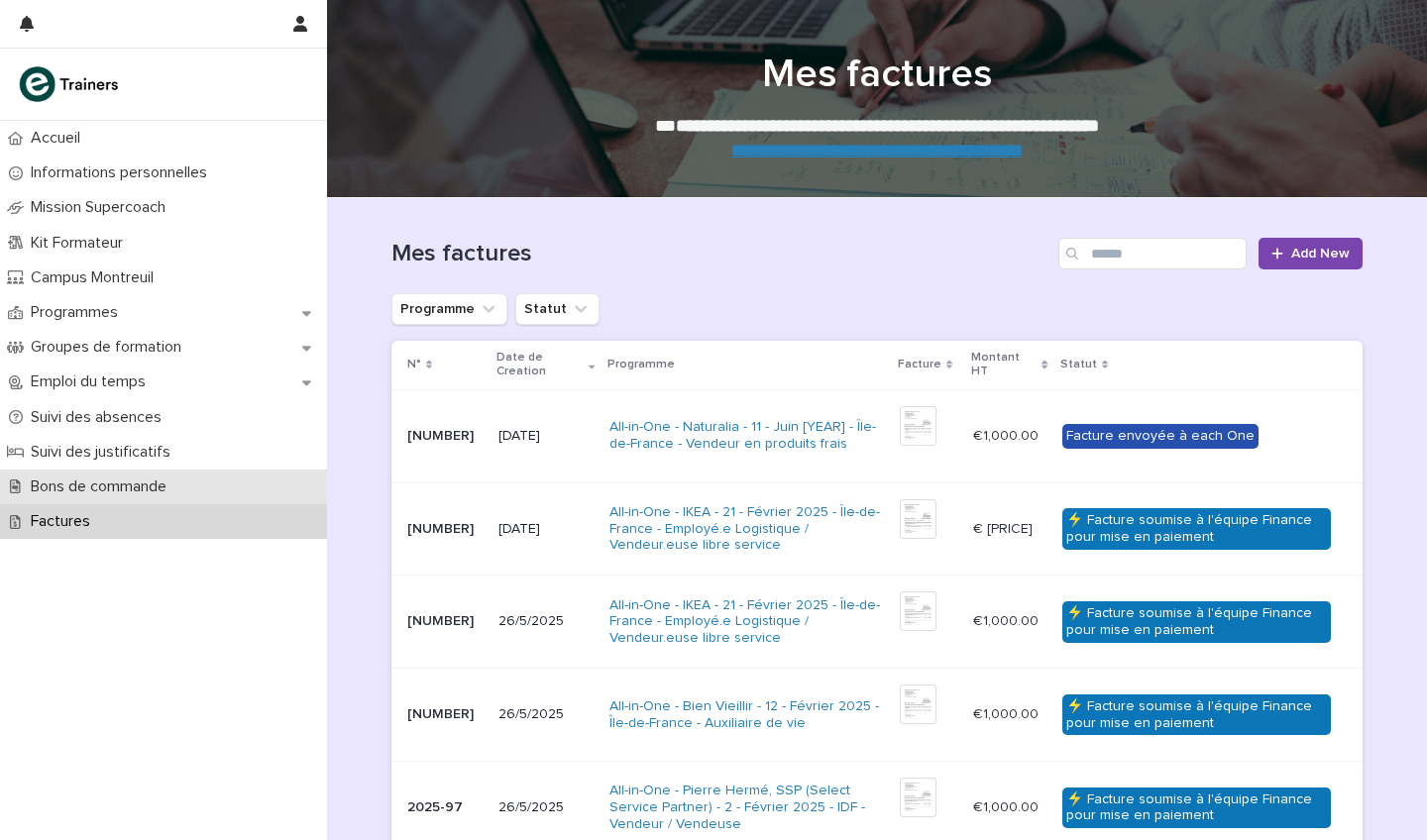 scroll, scrollTop: 0, scrollLeft: 0, axis: both 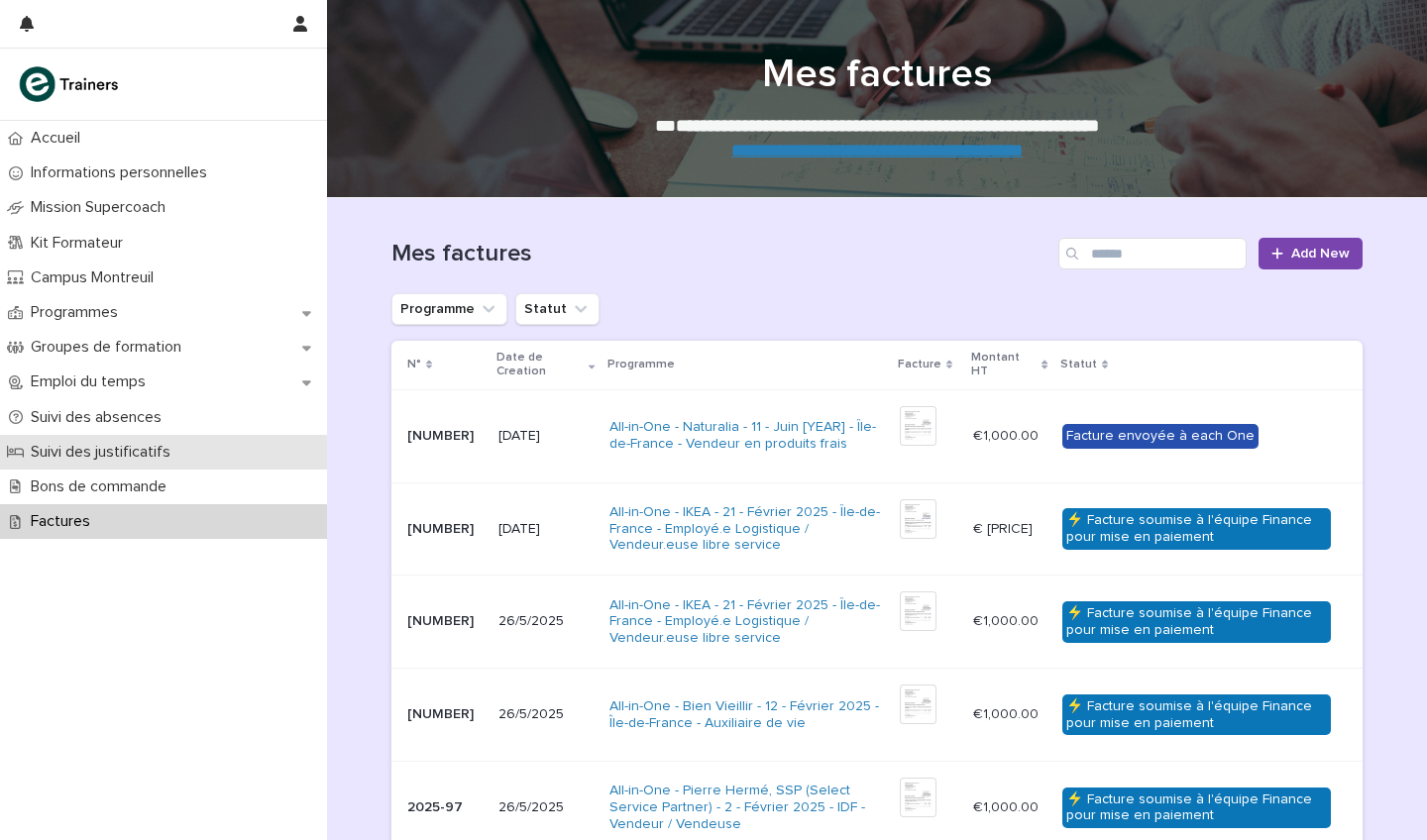 click on "Suivi des justificatifs" at bounding box center [104, 452] 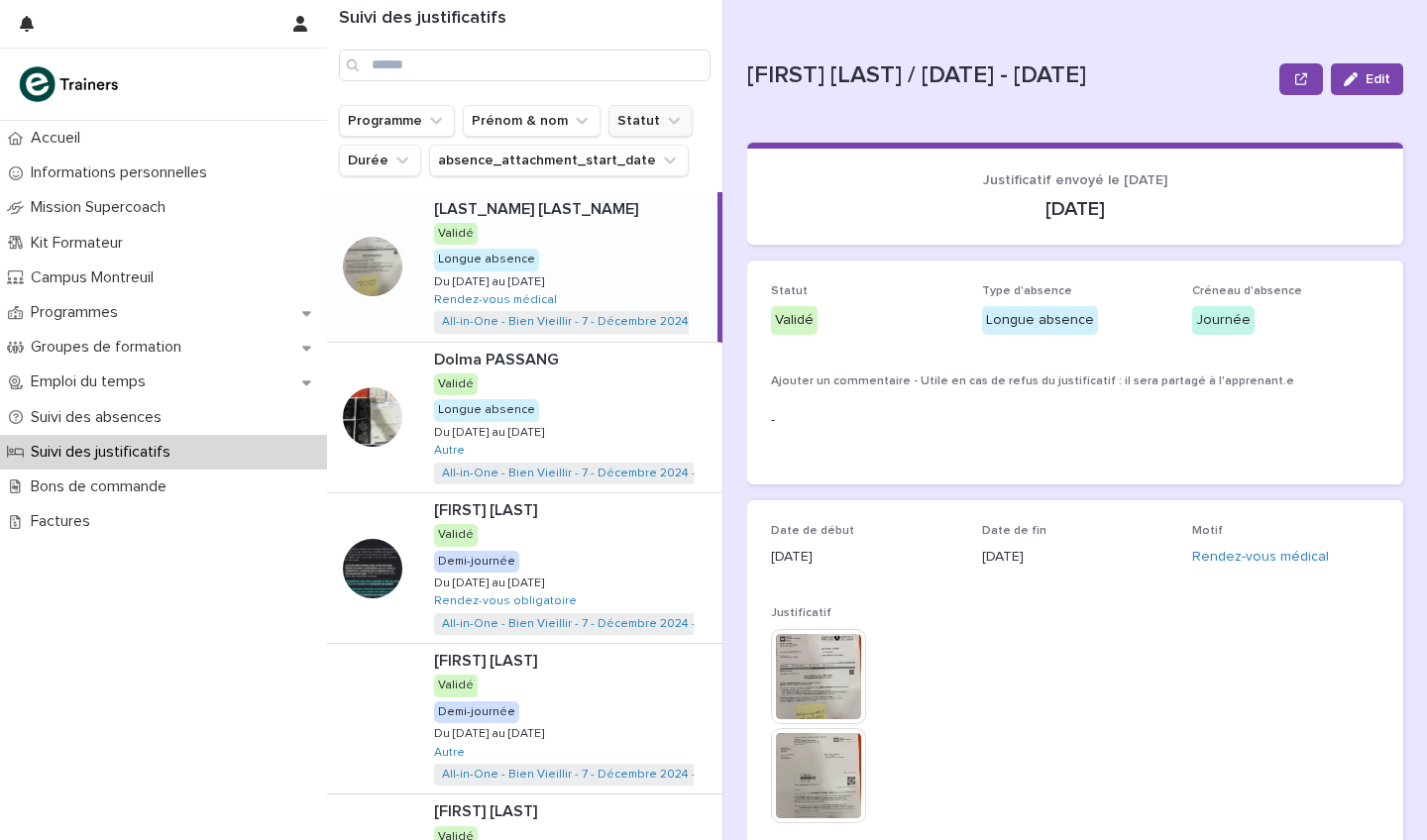 click on "Statut" at bounding box center (650, 121) 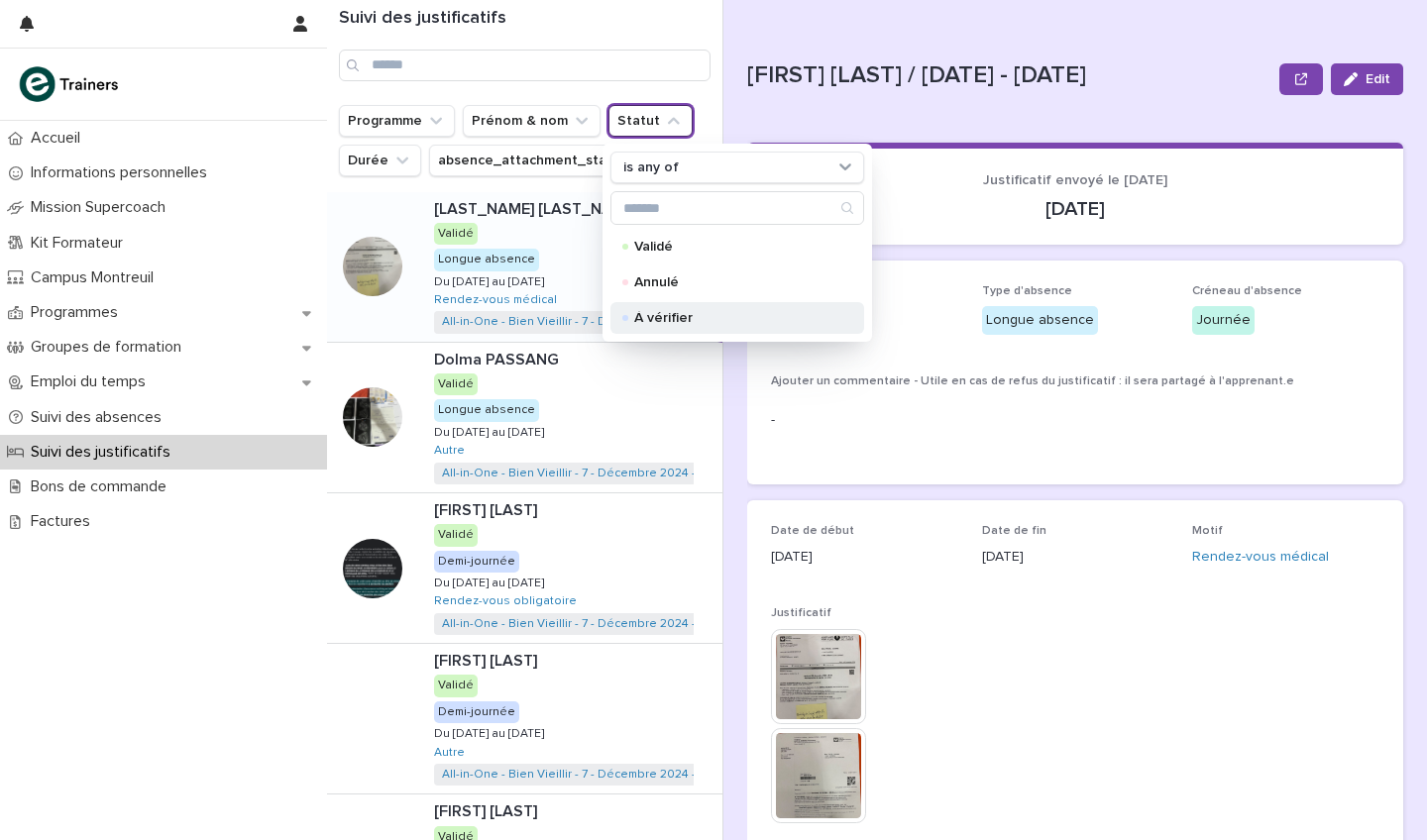 click on "À vérifier" at bounding box center (737, 318) 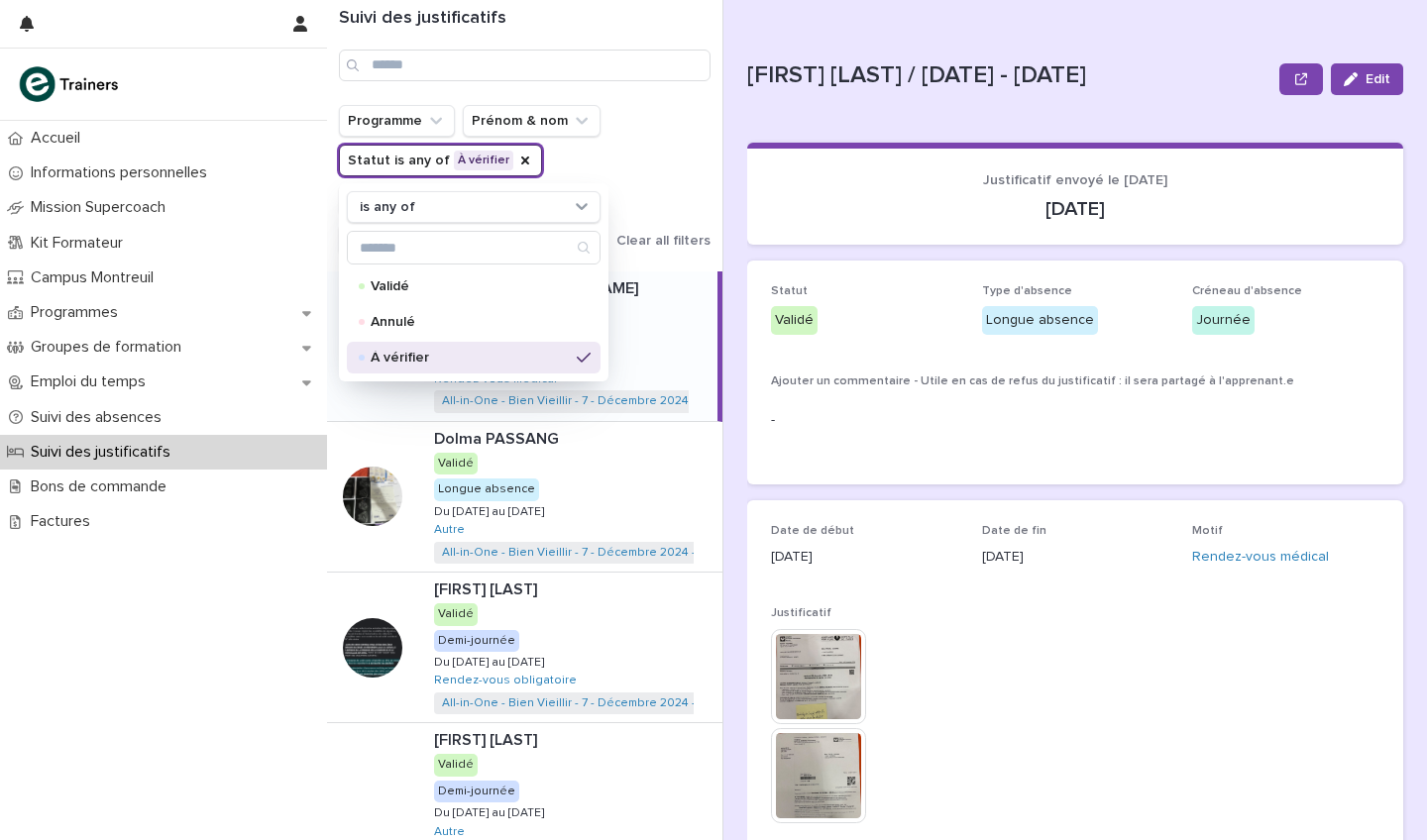 click on "Programme Prénom & nom Statut is any of À vérifier is any of Validé Annulé À vérifier Durée absence_attachment_start_date Clear all filters" at bounding box center (524, 180) 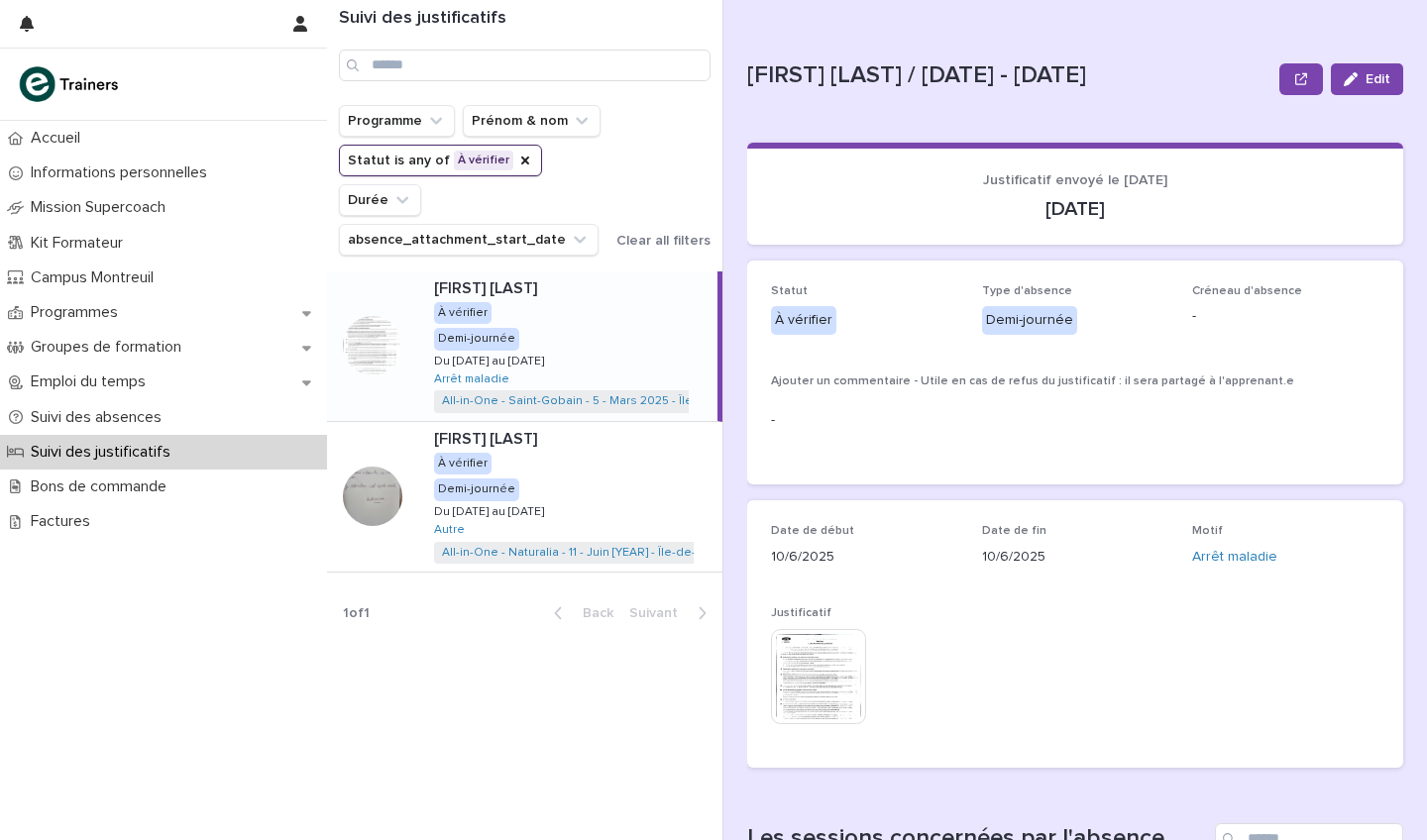 click on "[LAST_NAME] [LAST_NAME] [LAST_NAME] [LAST_NAME] À vérifier Demi-journée Du [DATE] au [DATE] Du [DATE] au [DATE] Arrêt maladie All-in-One - Saint-Gobain - 5 - Mars [YEAR] - Île-de-France - Magasinier Conseil + 0" at bounding box center [568, 346] 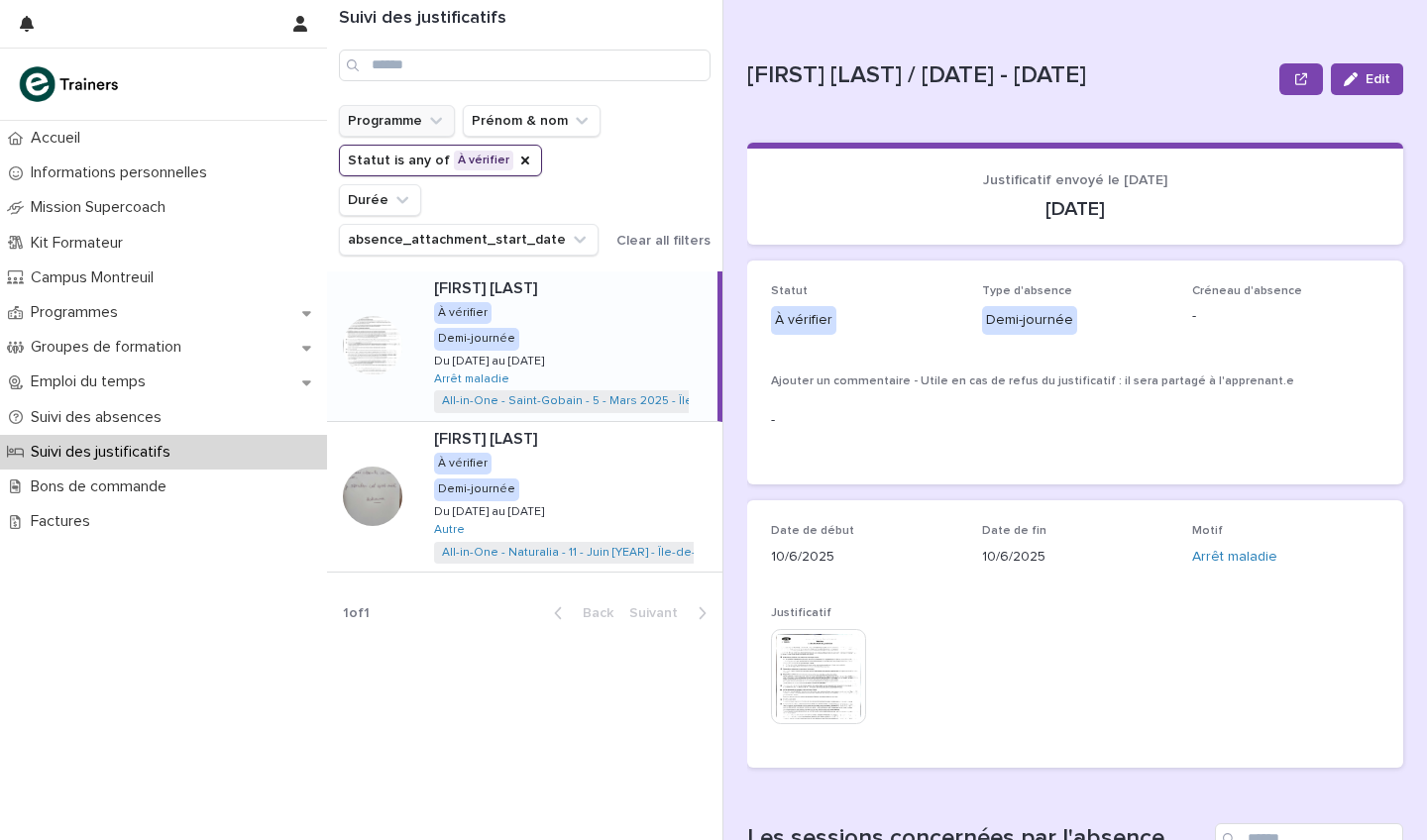 click on "Programme" at bounding box center (396, 121) 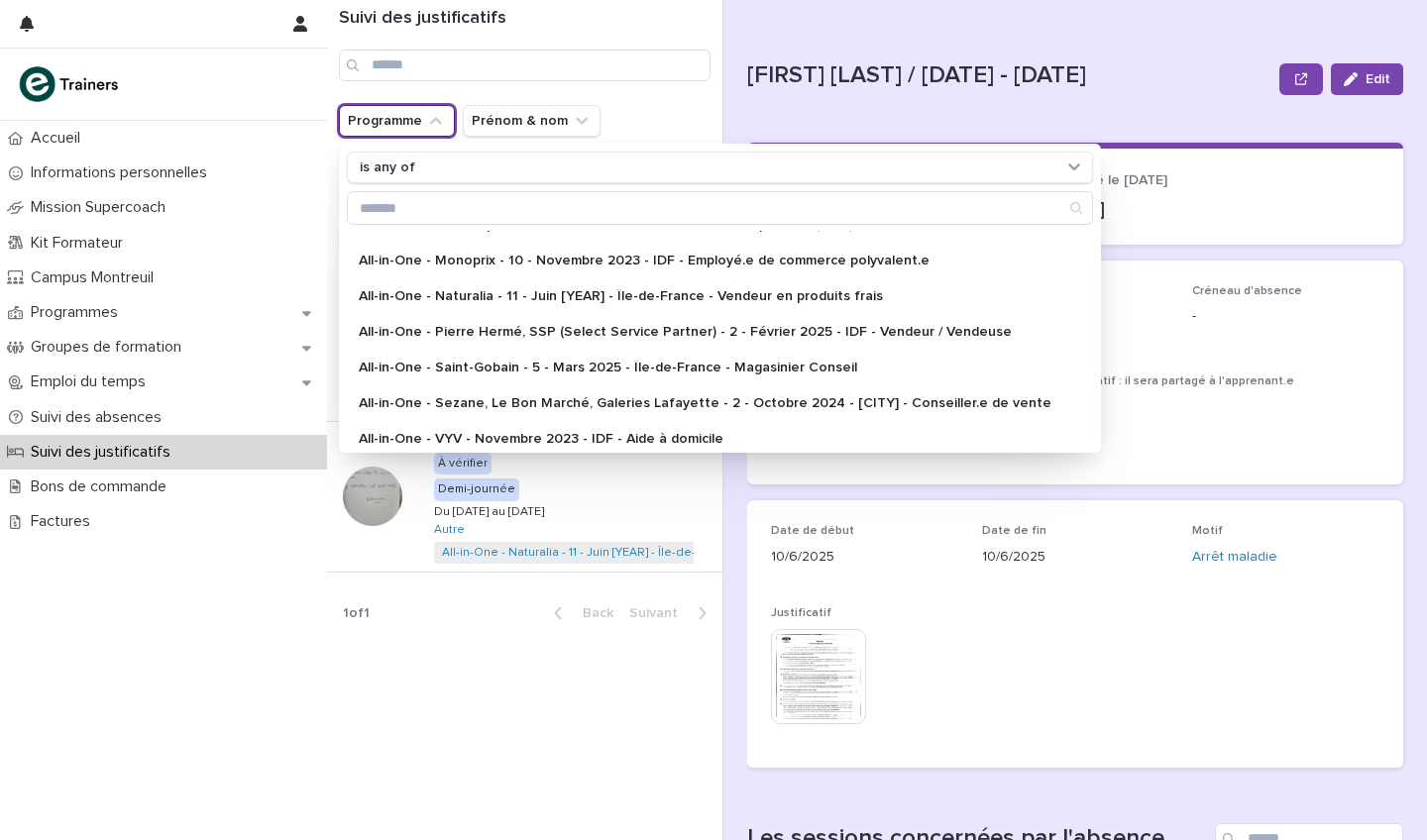 scroll, scrollTop: 272, scrollLeft: 0, axis: vertical 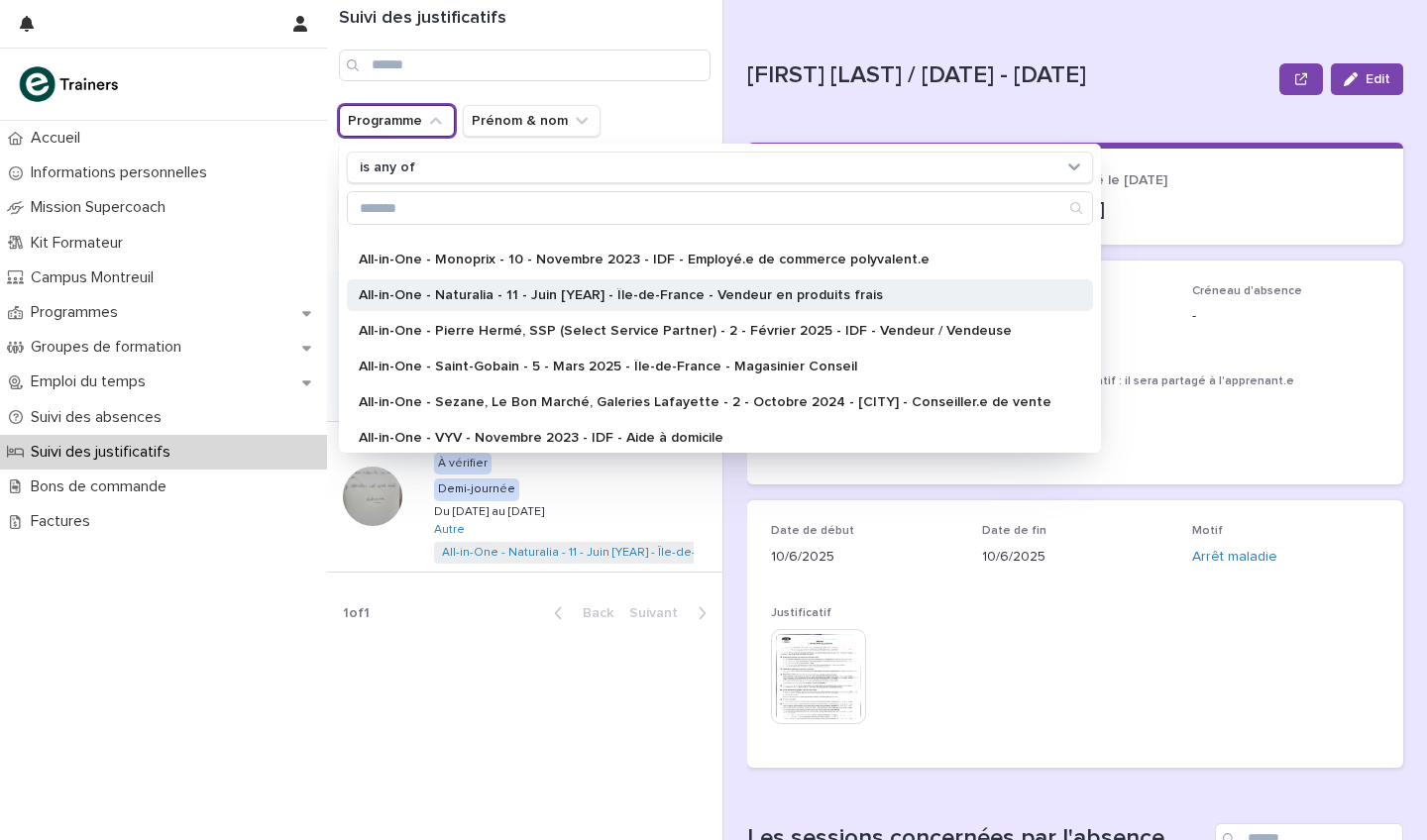 click on "All-in-One - Naturalia - 11 - Juin [YEAR] - Île-de-France - Vendeur en produits frais" at bounding box center (710, 295) 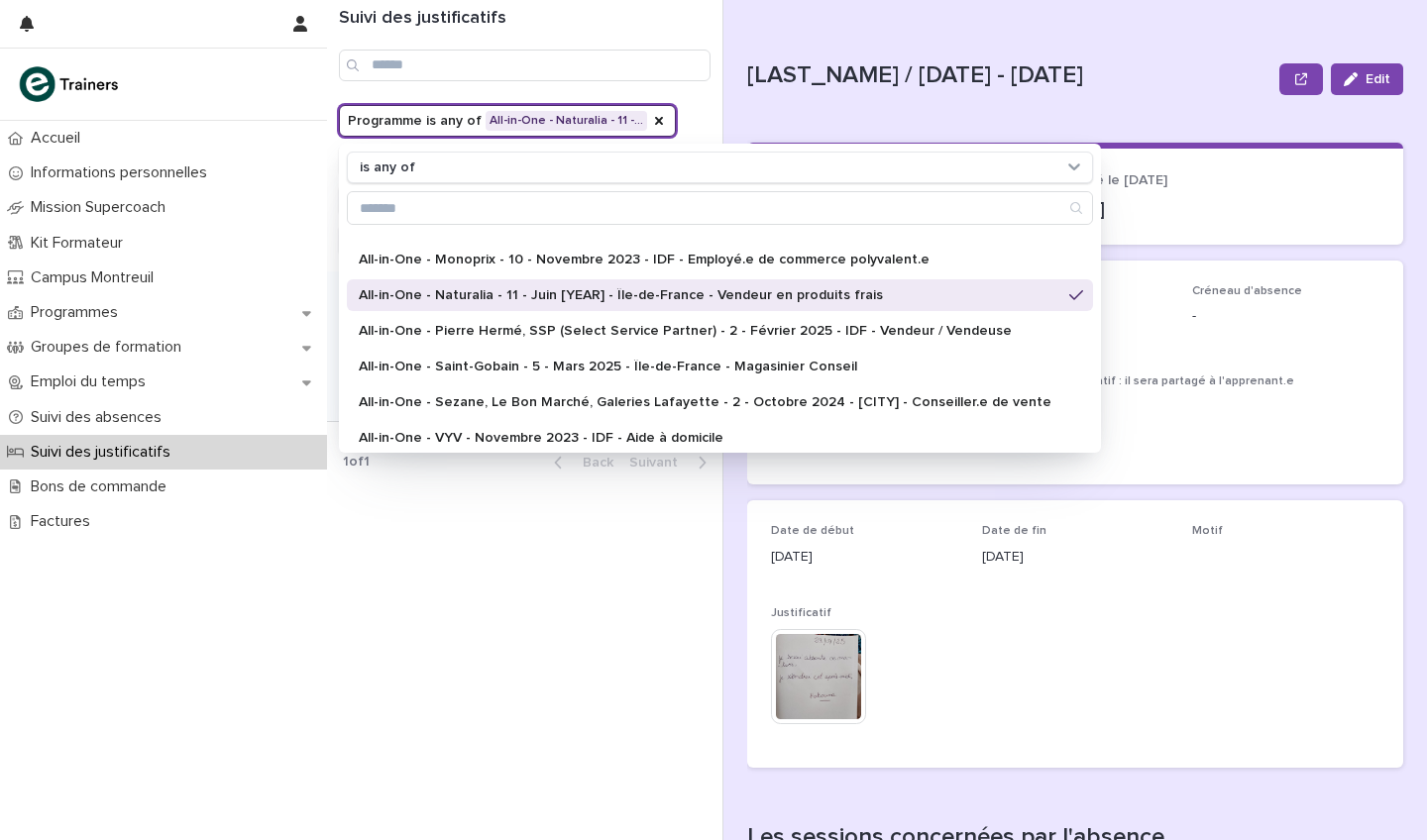 click on "Programme is any of All-in-One - Naturalia - 11 -… is any of All-in-One - Bien Vieillir - 12 - Février 2025 - Île-de-France - Auxiliaire de vie All-in-One - Bien Vieillir - 7 - Décembre 2024 - Île-de-France - Auxiliaire de vie All-in-One - Franprix - Décembre 2022 - Paris  - Employé.e commercial.e polyvalent.e All-in-One - Franprix - Mai 2023 - EMAC, [NUMBER] [STREET] - Employé commercial polyvalent All-in-One - IKEA - 15 - Septembre 2024 - Île-de-France - Employé logistique / Vendeur Libre Service (H/F/X) All-in-One - IKEA - 21 - Février 2025 - Île-de-France - Employé.e Logistique / Vendeur.euse libre service  All-in-One - Leroy Merlin - 4 - Janvier 2025 - IDF - Conseiller·ère de vente & Hôte·sse service client All-in-One - Lidl - Septembre 2023 - Bordeaux et Cestas - Préparateur(trice) de commandes All-in-One - Monoprix - 10 - Novembre 2023 - IDF - Employé.e de commerce polyvalent.e All-in-One - Naturalia - 11 - Juin 2025 - Île-de-France - Vendeur en produits frais Prénom & nom" at bounding box center [558, 180] 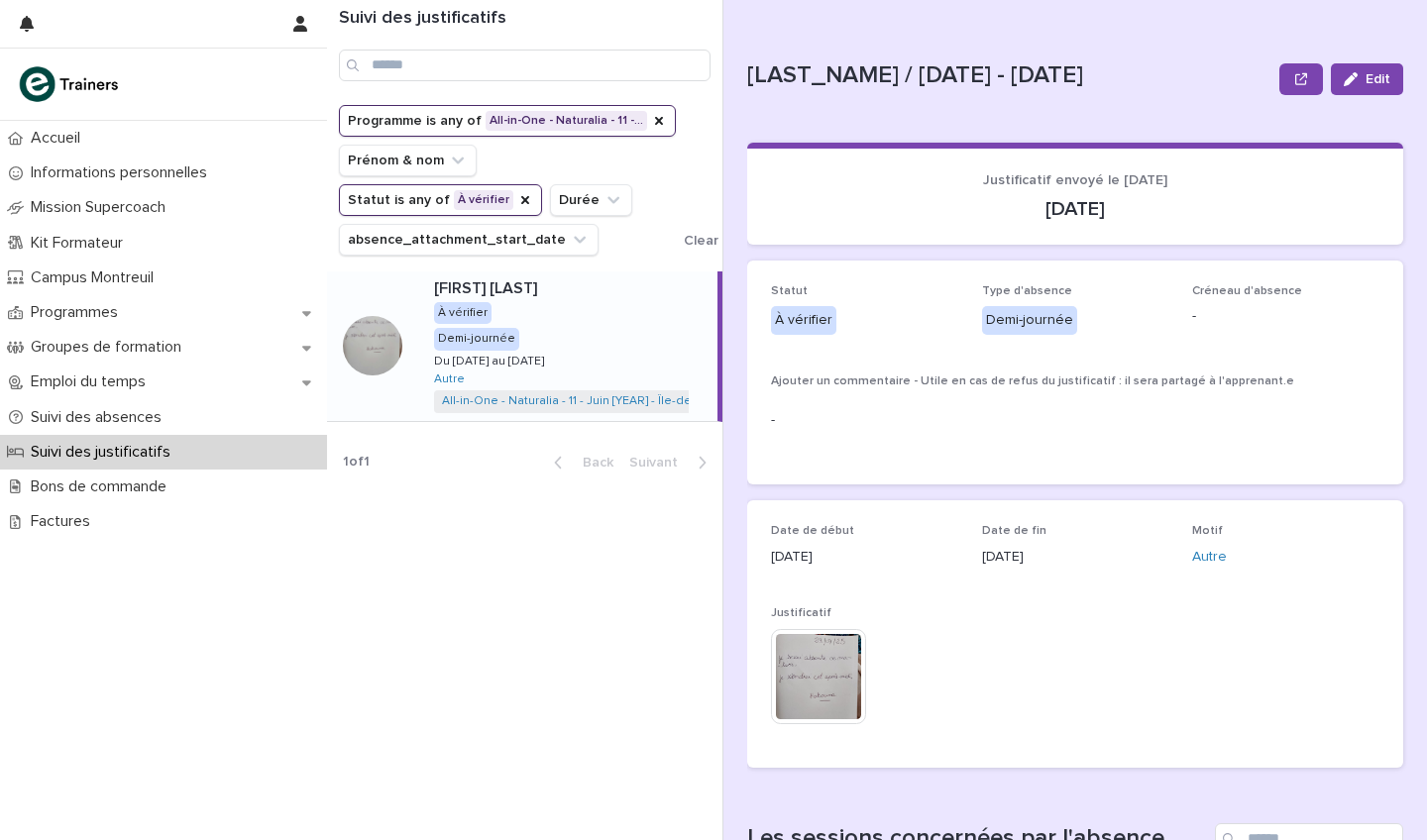 click on "[LAST_NAME] [LAST_NAME] [LAST_NAME] [LAST_NAME] À vérifier Demi-journée Du [DATE] au [DATE] Du [DATE] au [DATE] Autre All-in-One - Naturalia - 11 - Juin [YEAR] - Île-de-France - Vendeur en produits frais + 0" at bounding box center [568, 346] 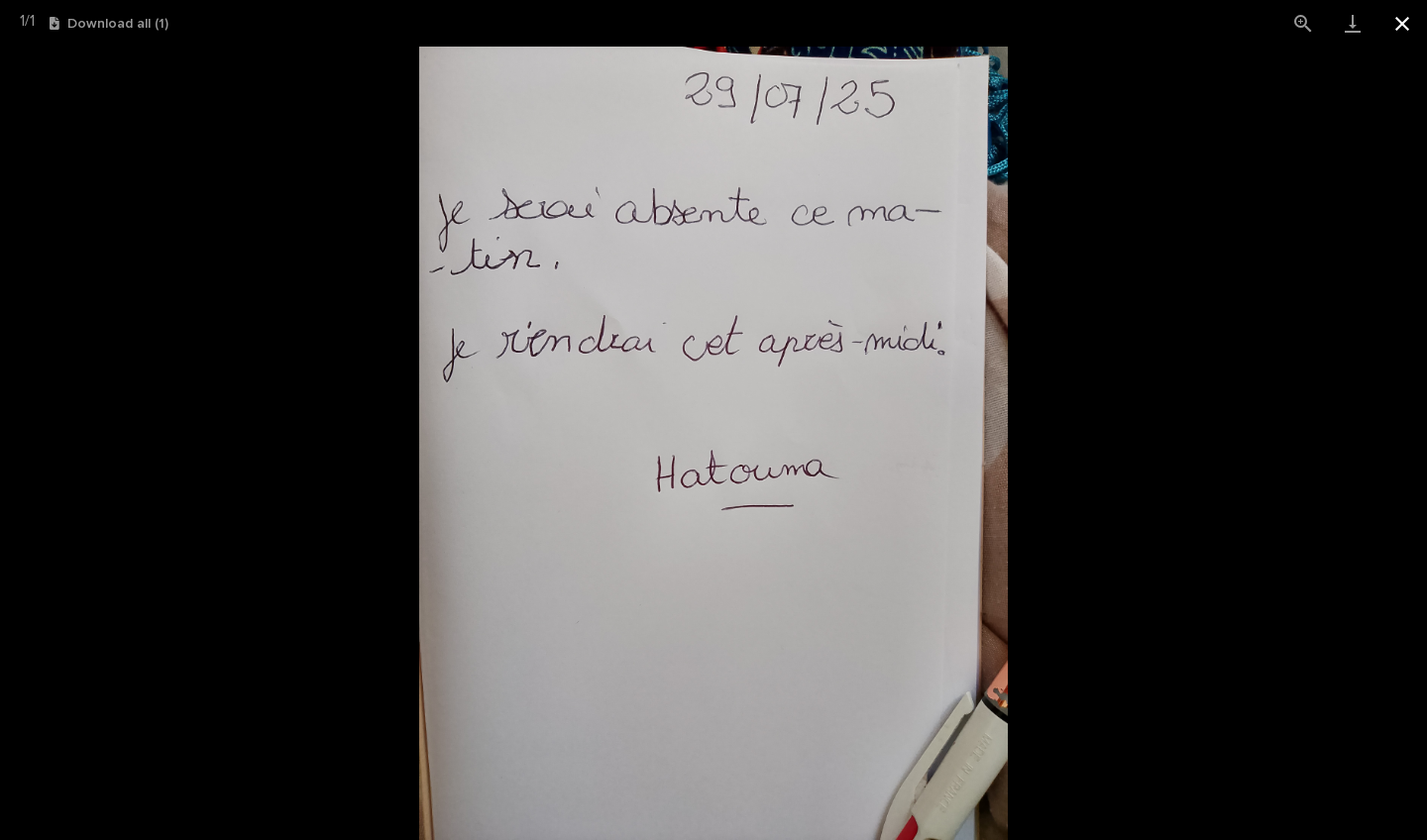 click at bounding box center [1402, 23] 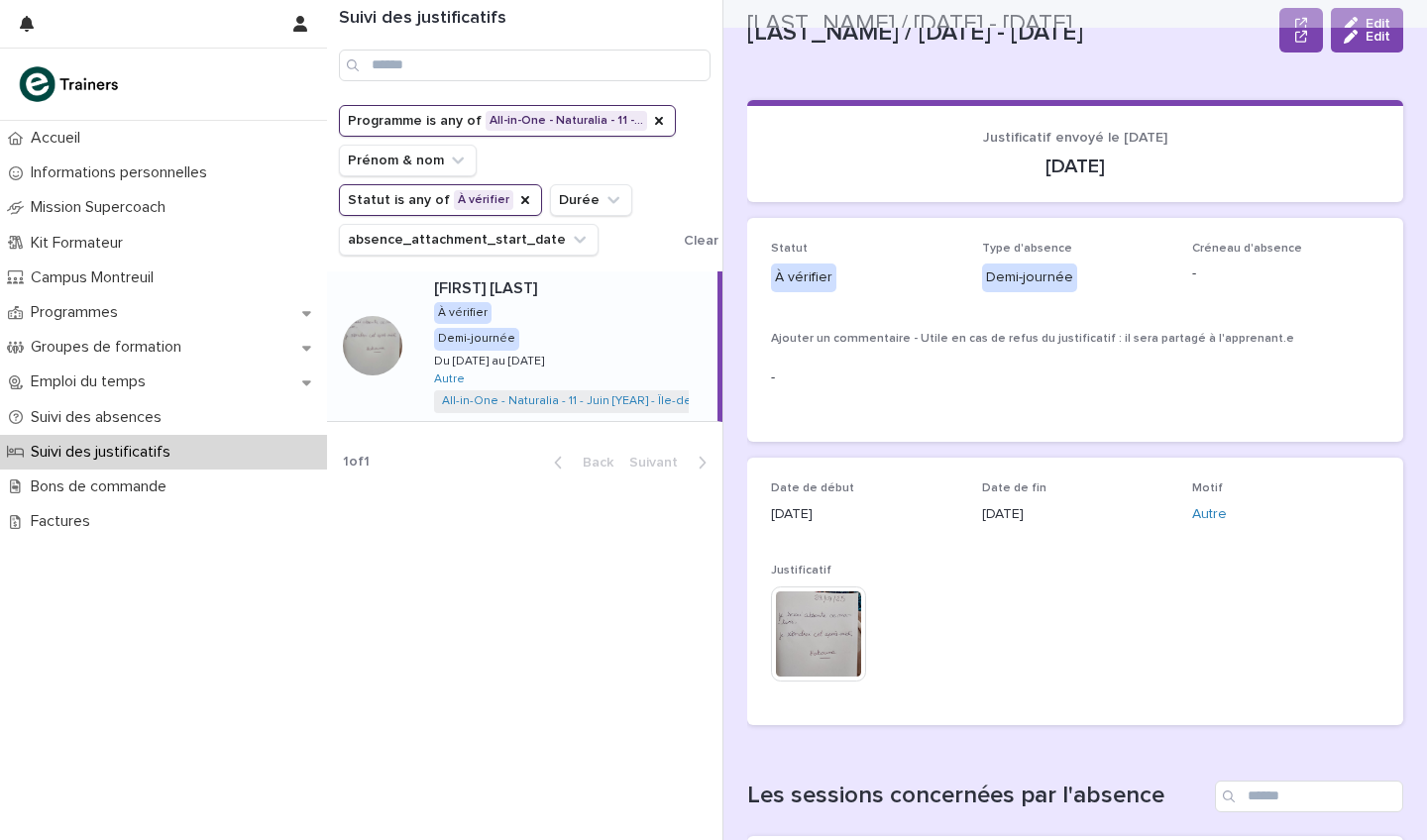 scroll, scrollTop: 18, scrollLeft: 0, axis: vertical 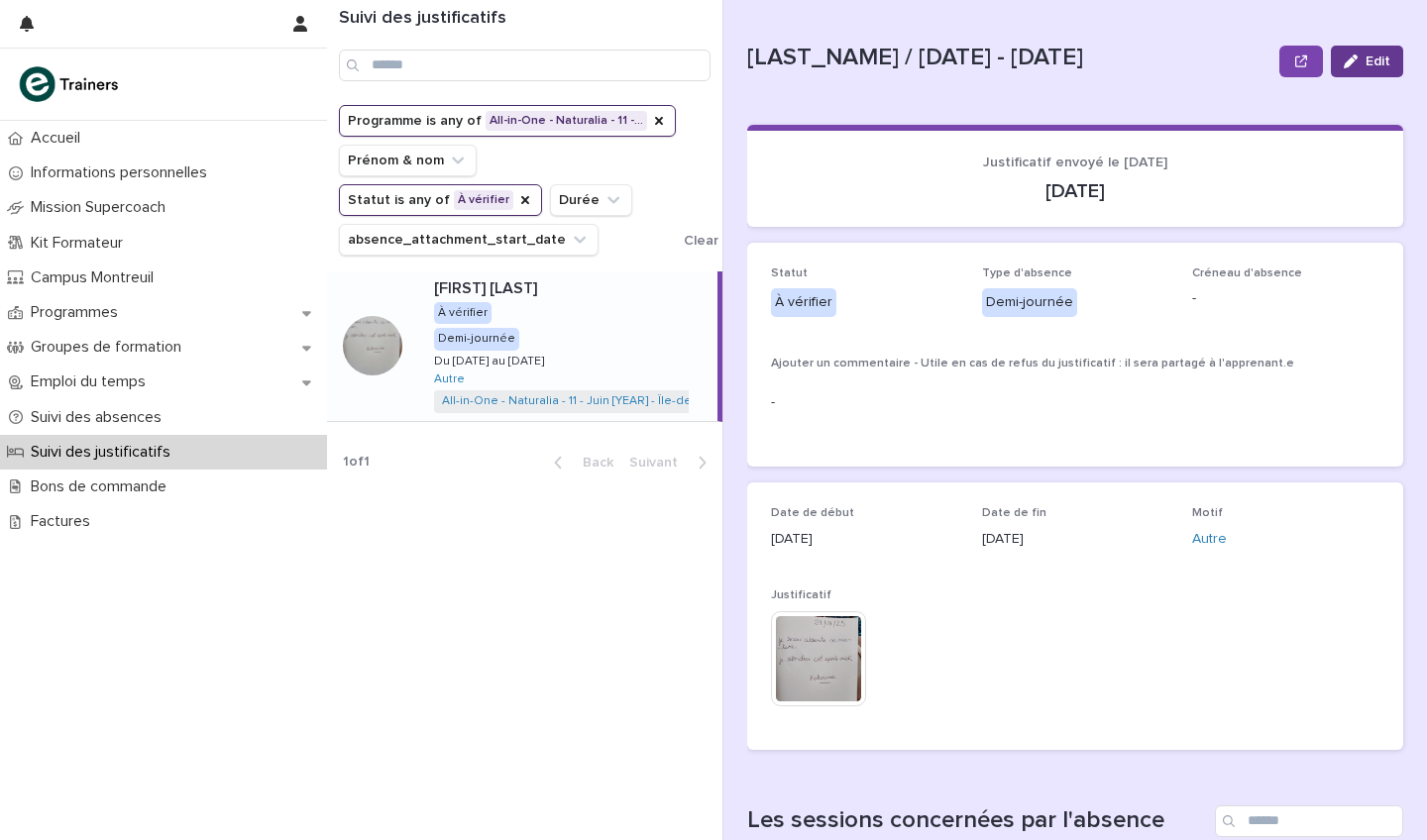 click at bounding box center [1355, 61] 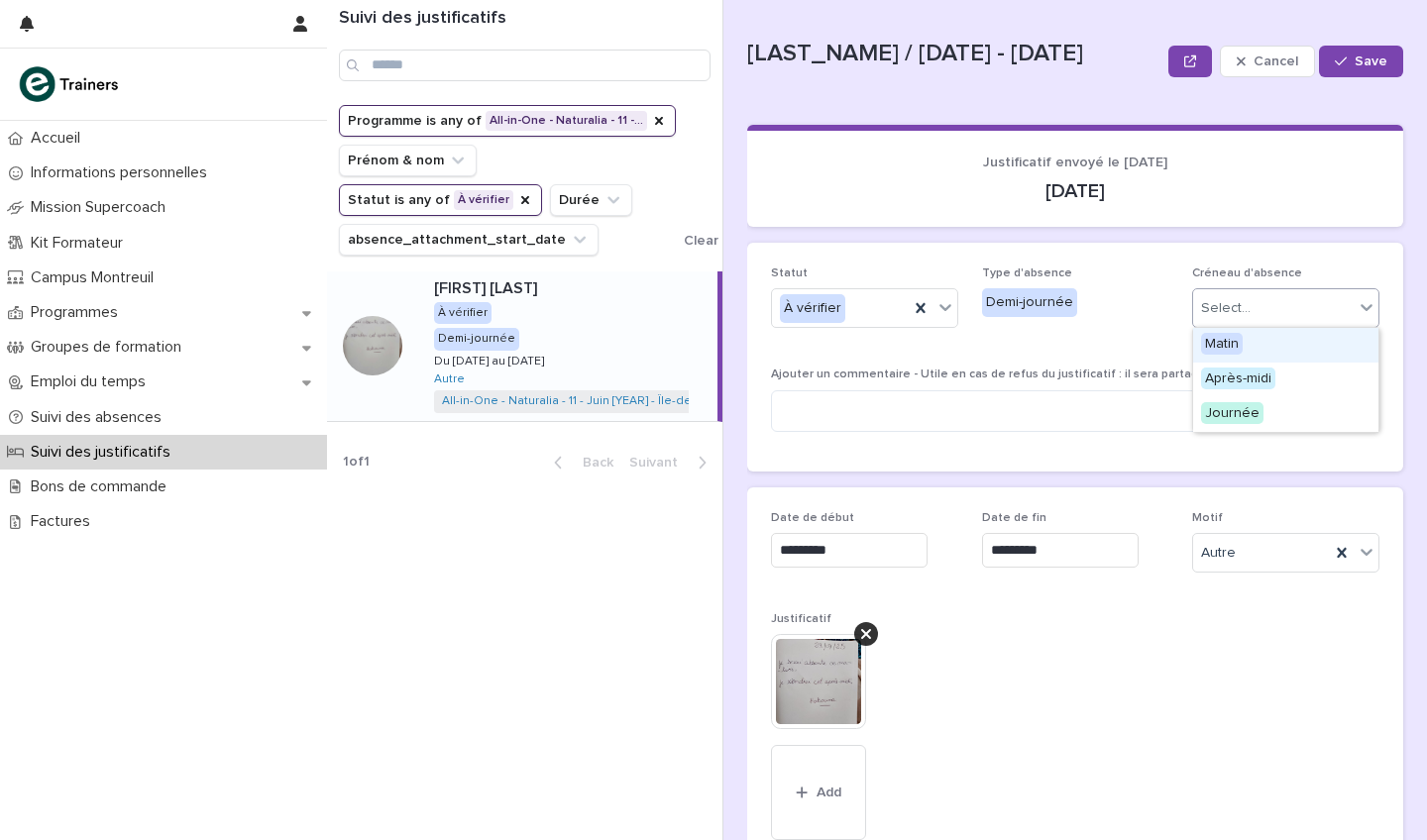 click on "Select..." at bounding box center (1273, 308) 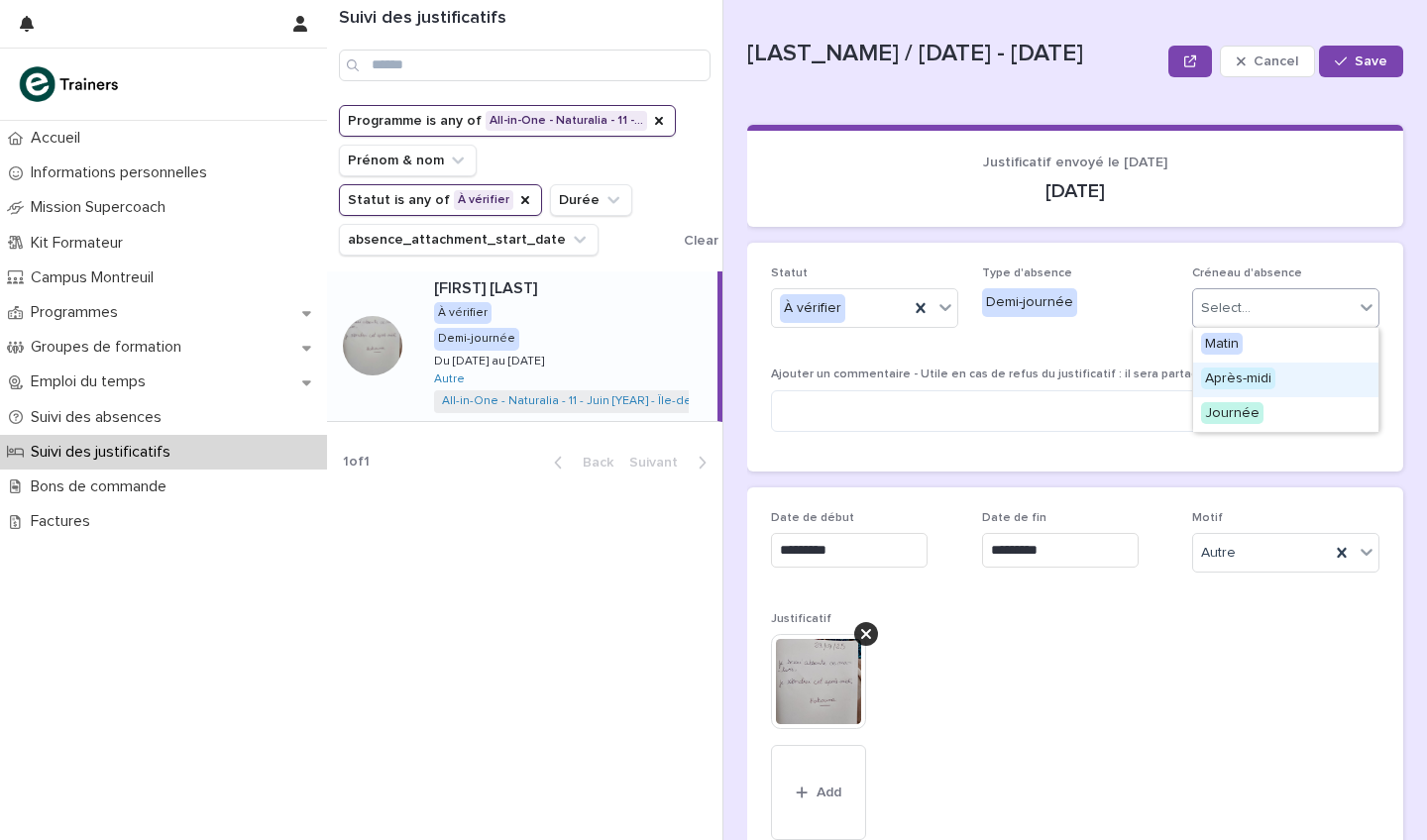 click on "Demi-journée" at bounding box center [1075, 302] 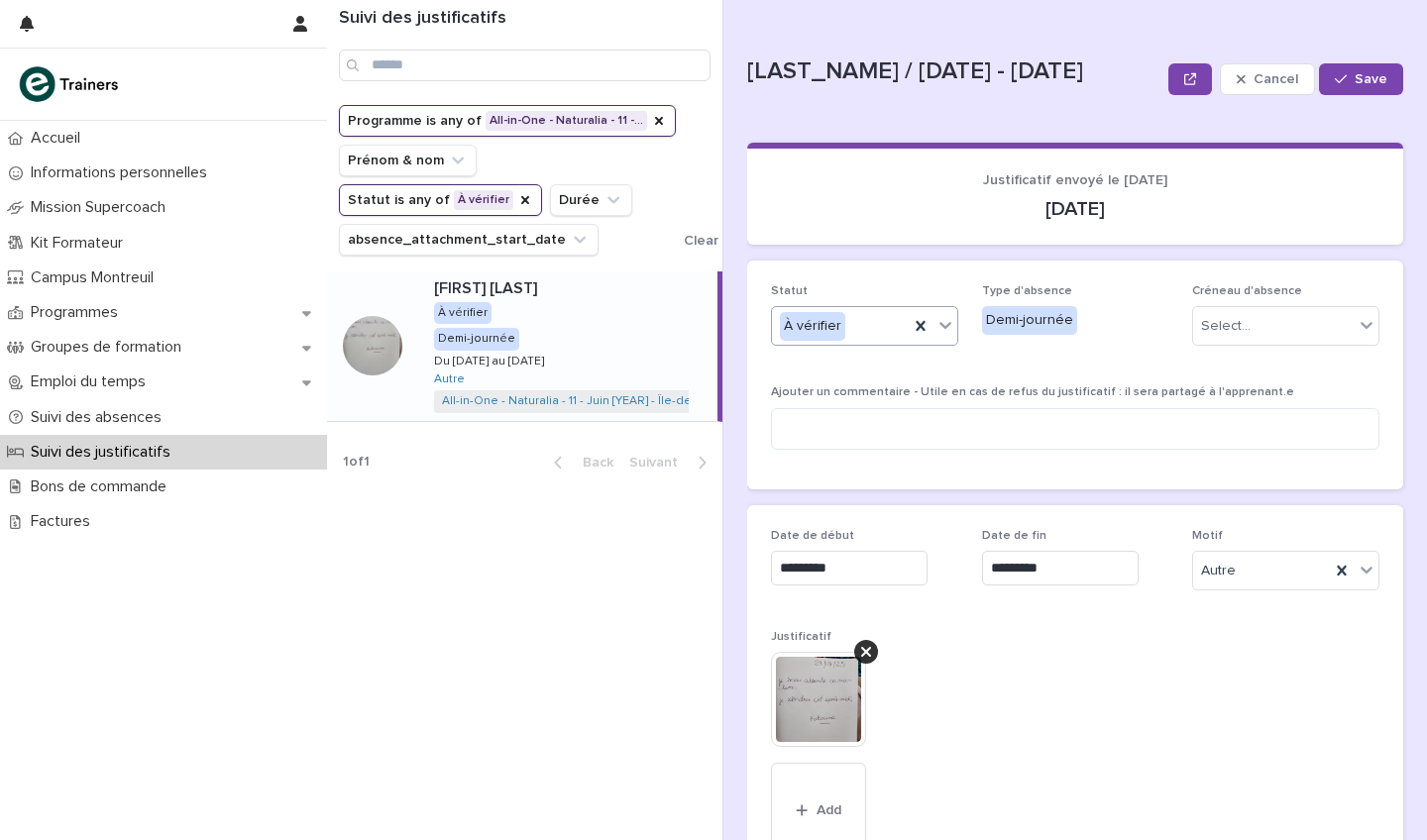scroll, scrollTop: 0, scrollLeft: 0, axis: both 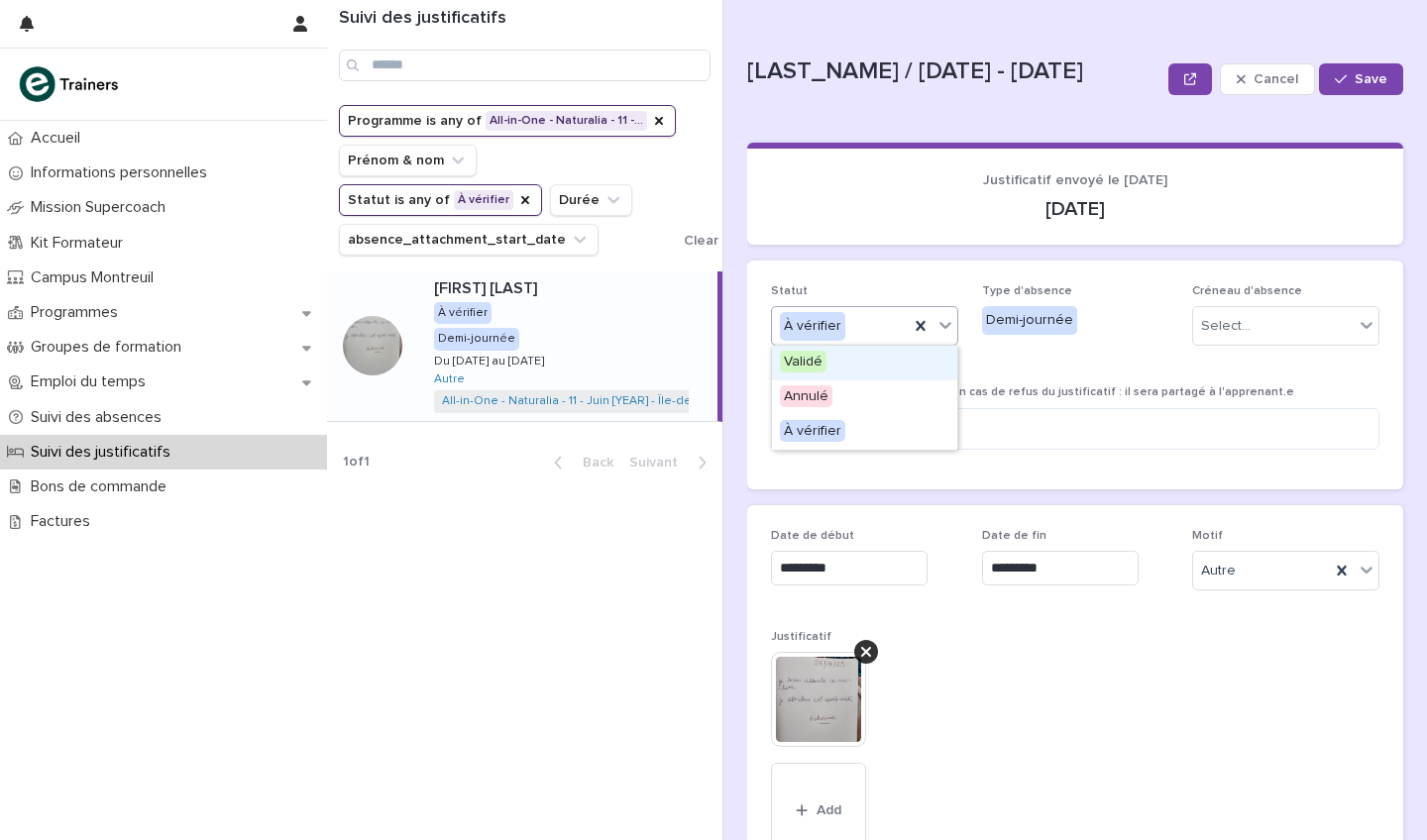 click 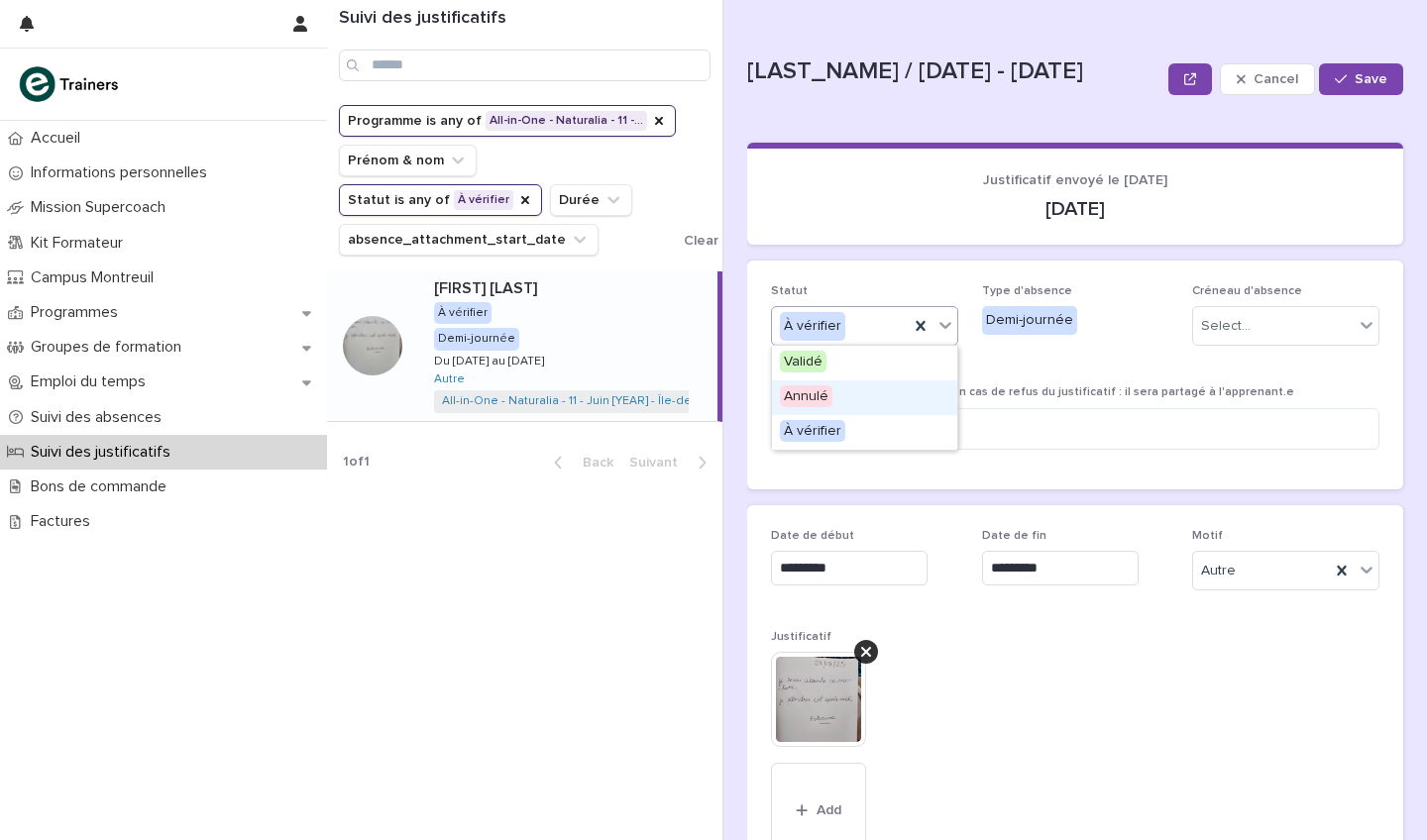 click on "Annulé" at bounding box center (864, 397) 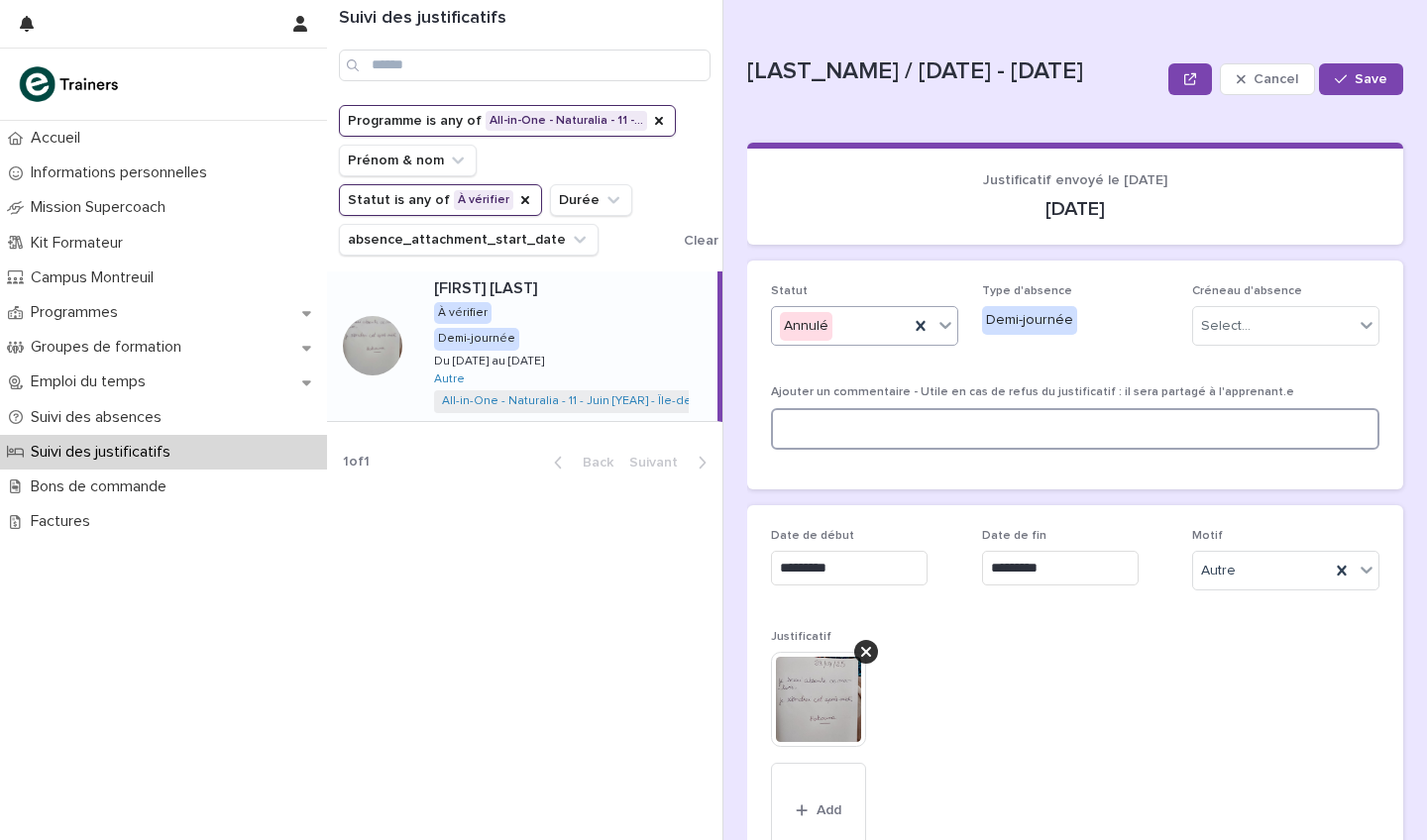 click at bounding box center [1075, 429] 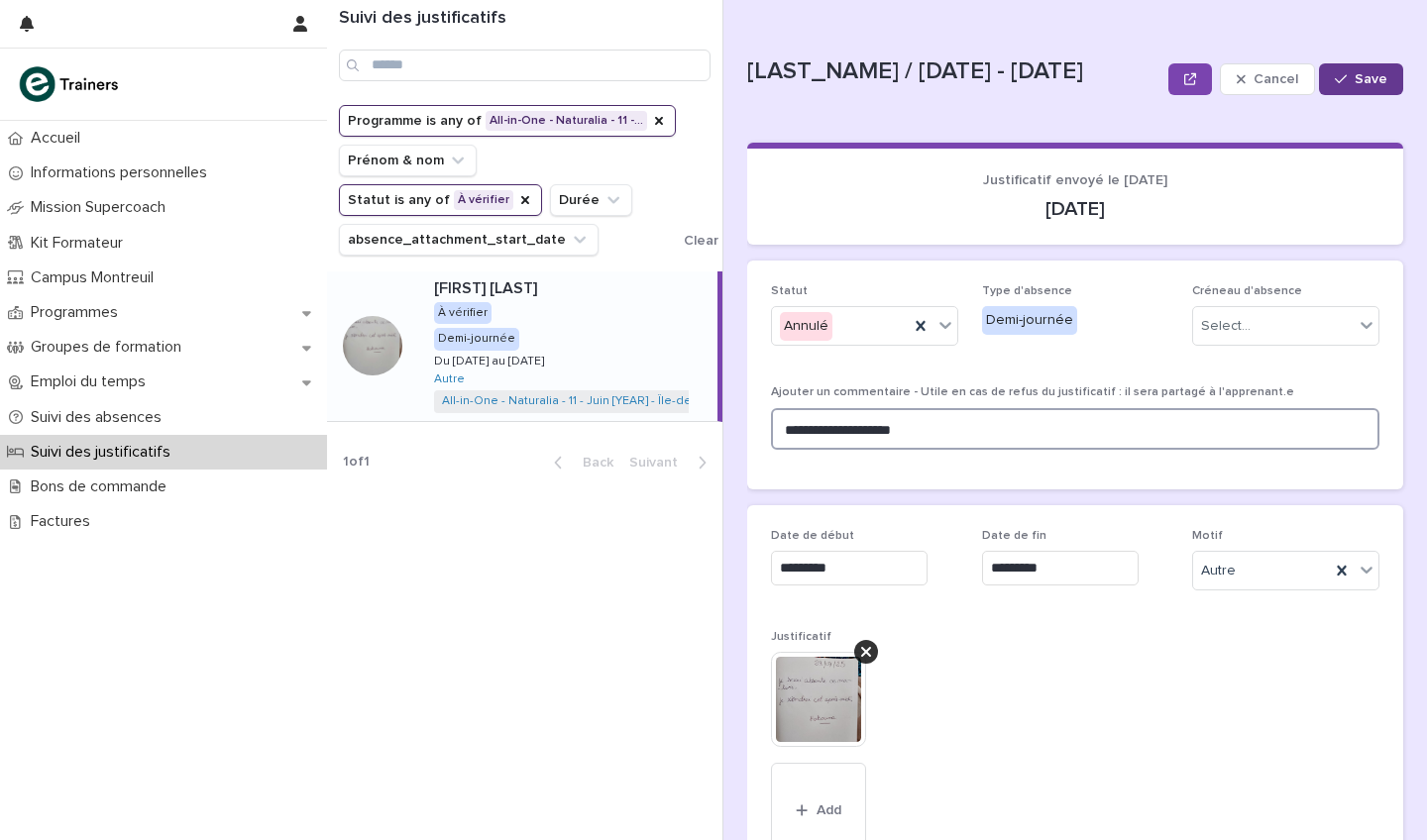 type on "**********" 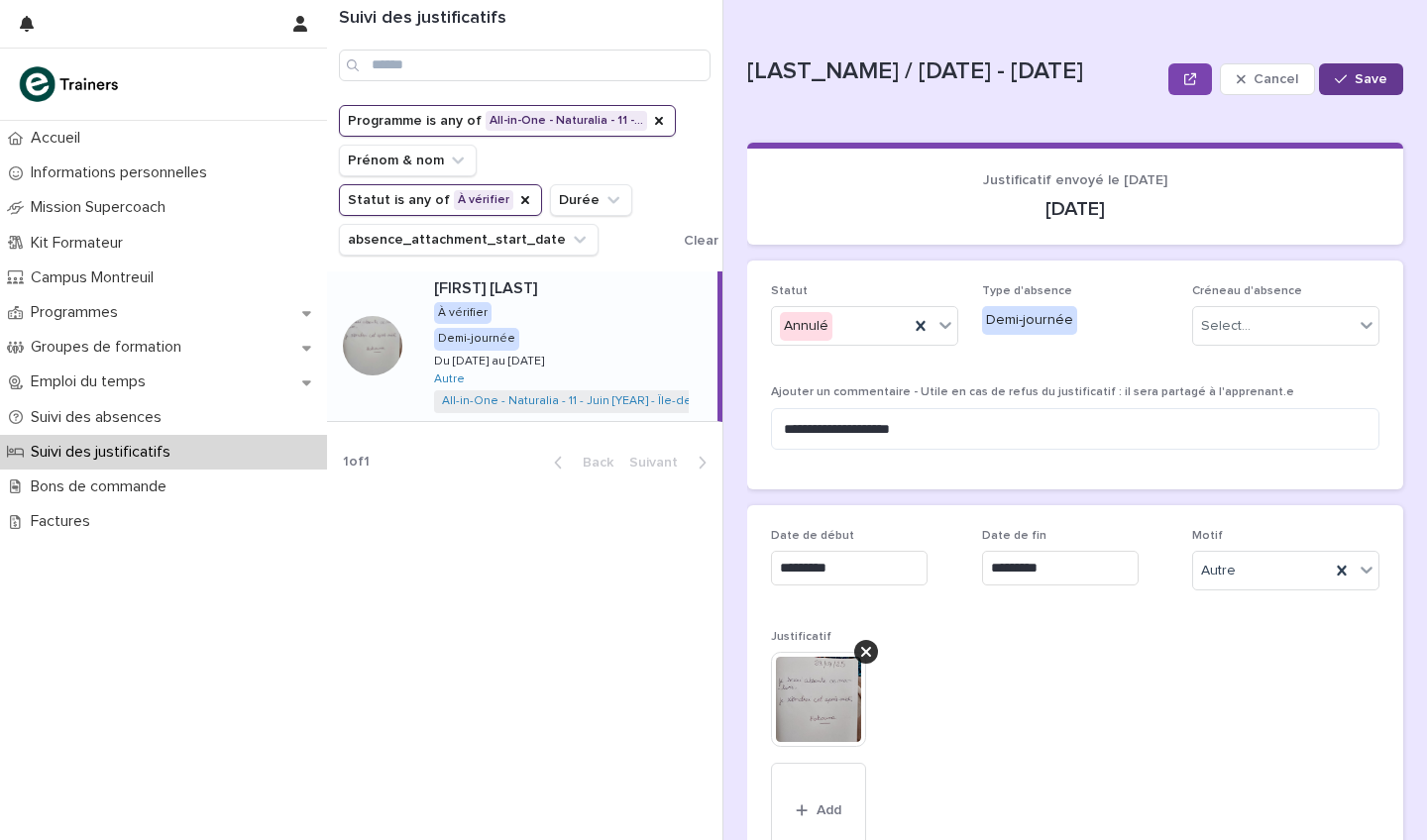 click on "Save" at bounding box center (1361, 79) 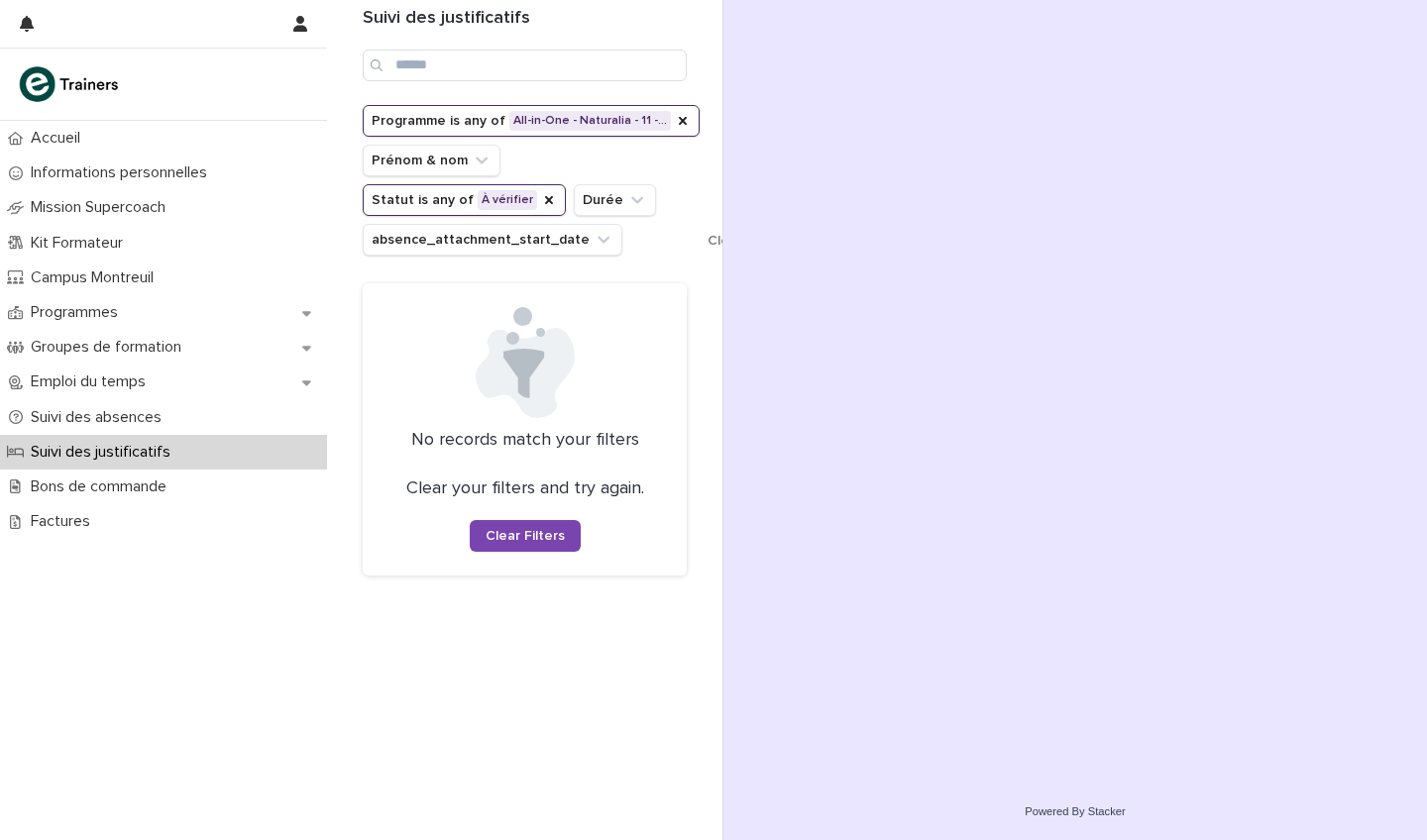 click on "Suivi des justificatifs" at bounding box center (104, 452) 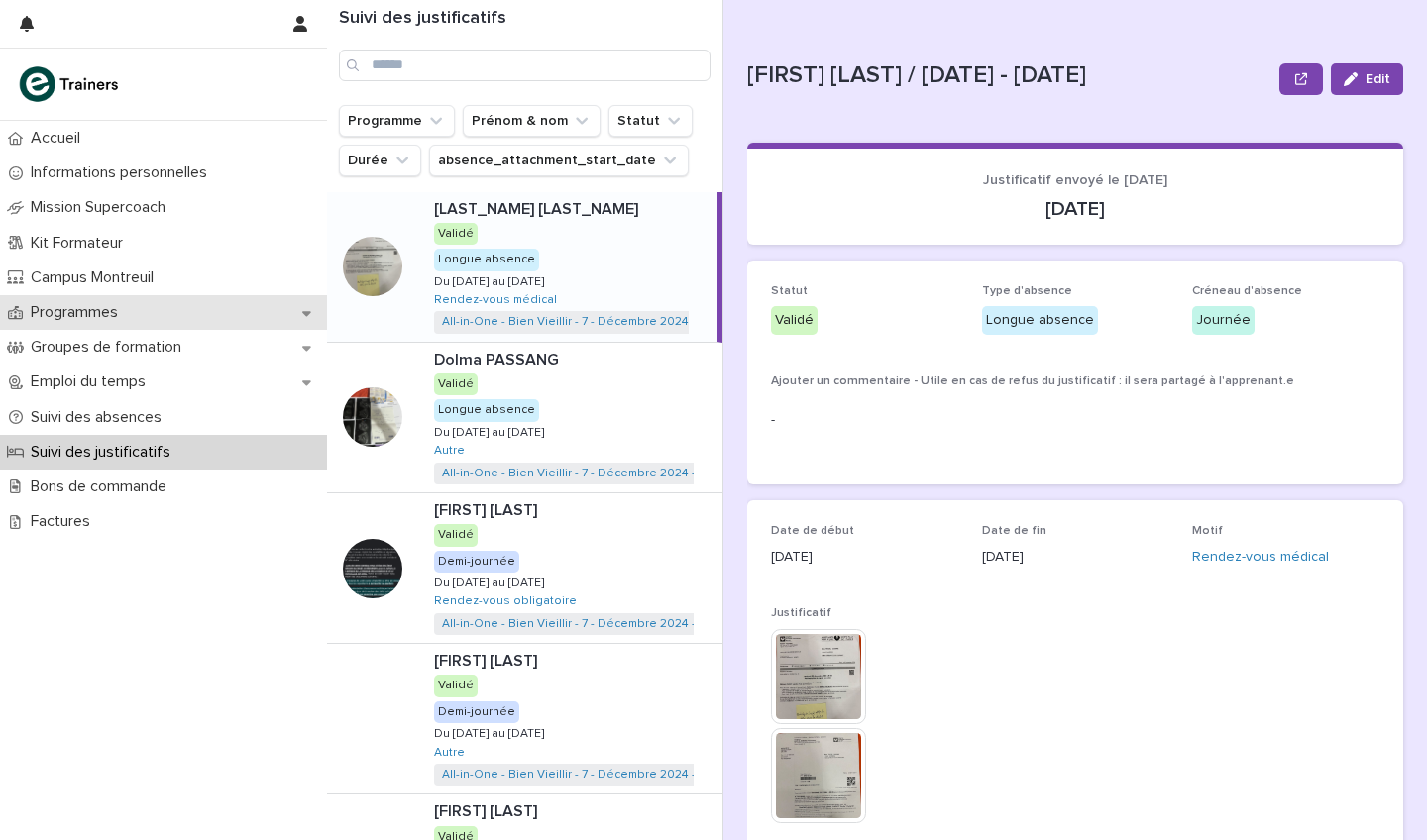 click on "Programmes" at bounding box center (78, 312) 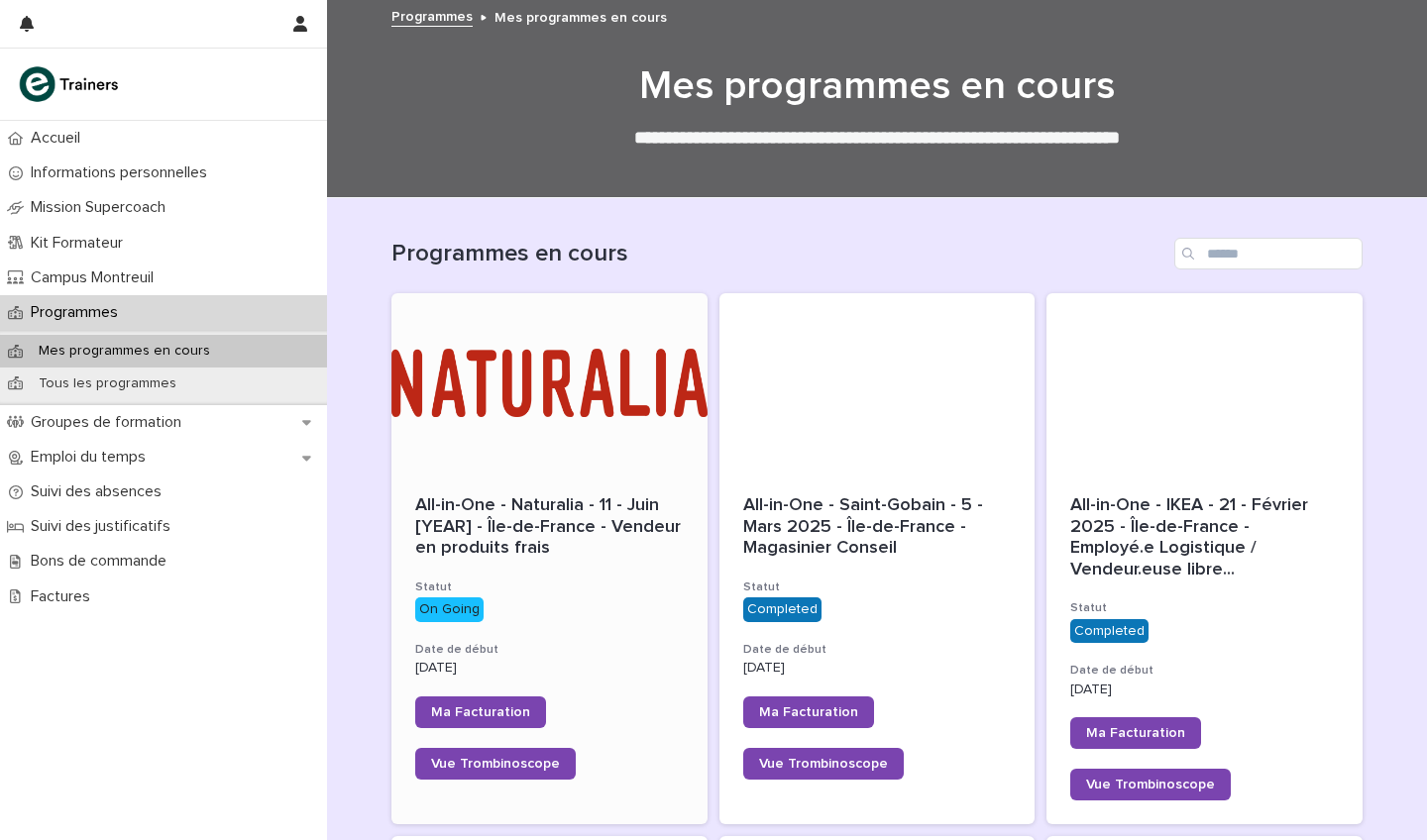 click at bounding box center [549, 382] 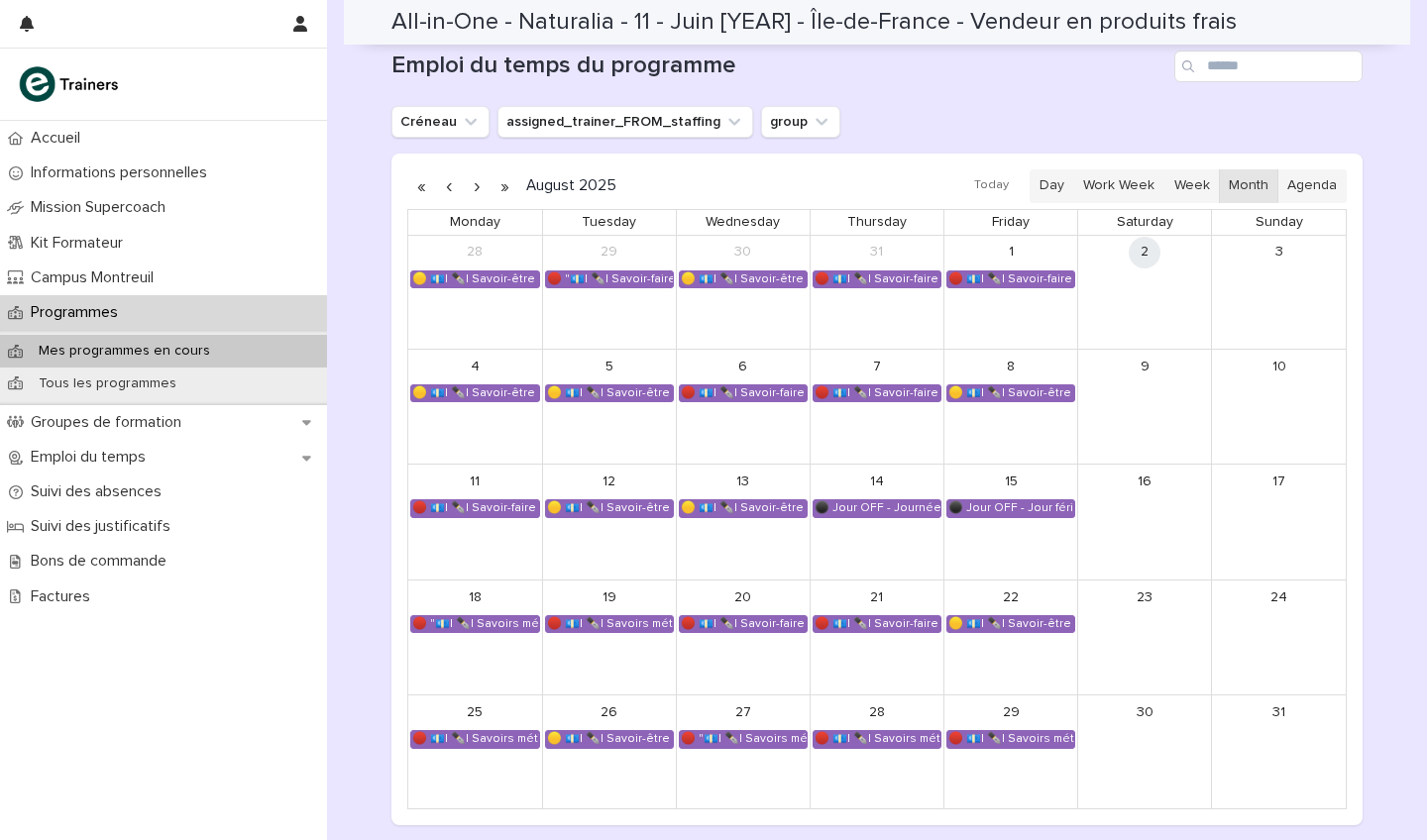scroll, scrollTop: 1188, scrollLeft: 0, axis: vertical 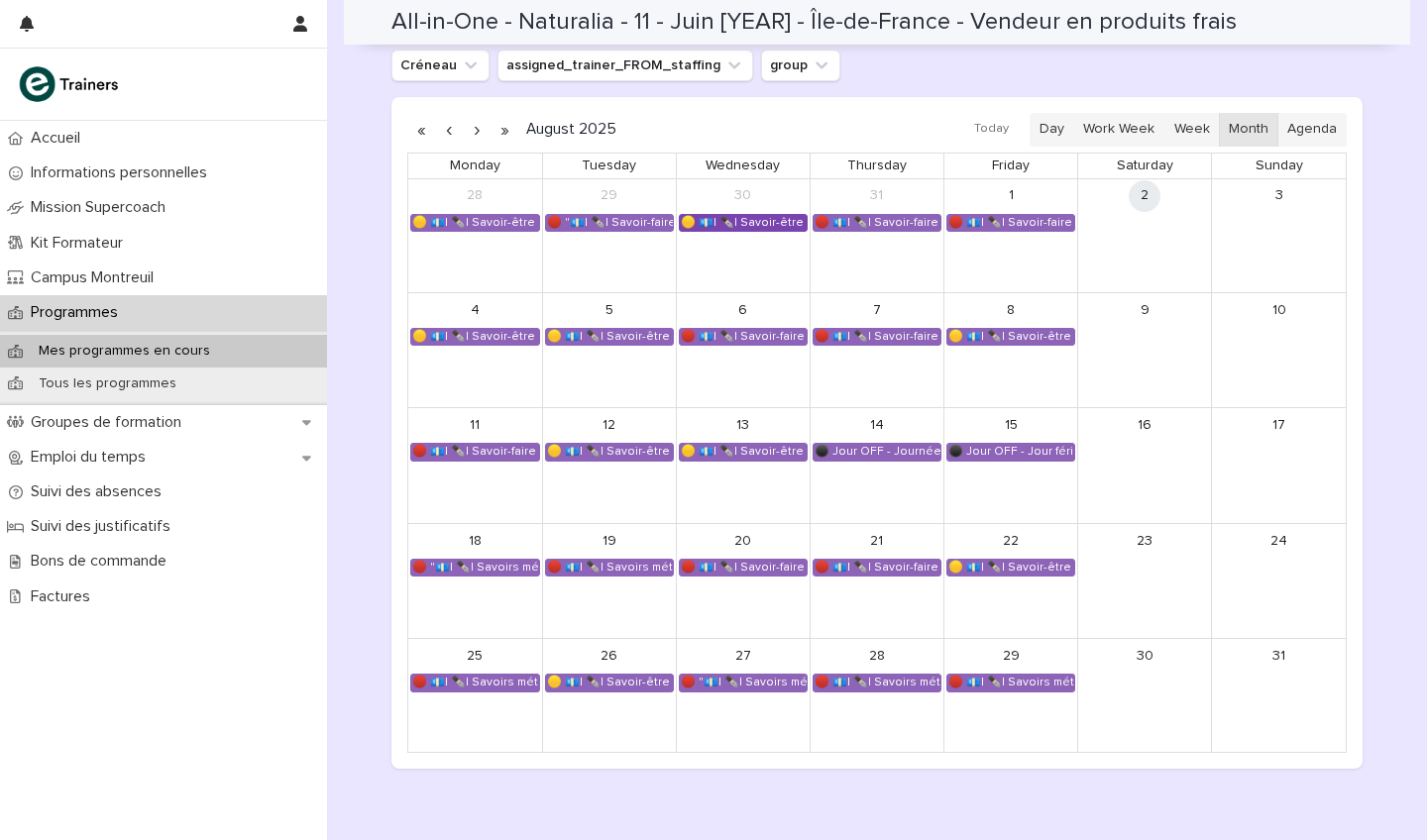 click on "🟡 💶| ✒️| Savoir-être métier - Cadre de référence interculturel : prévenir les incidents critiques en magasin" at bounding box center [743, 223] 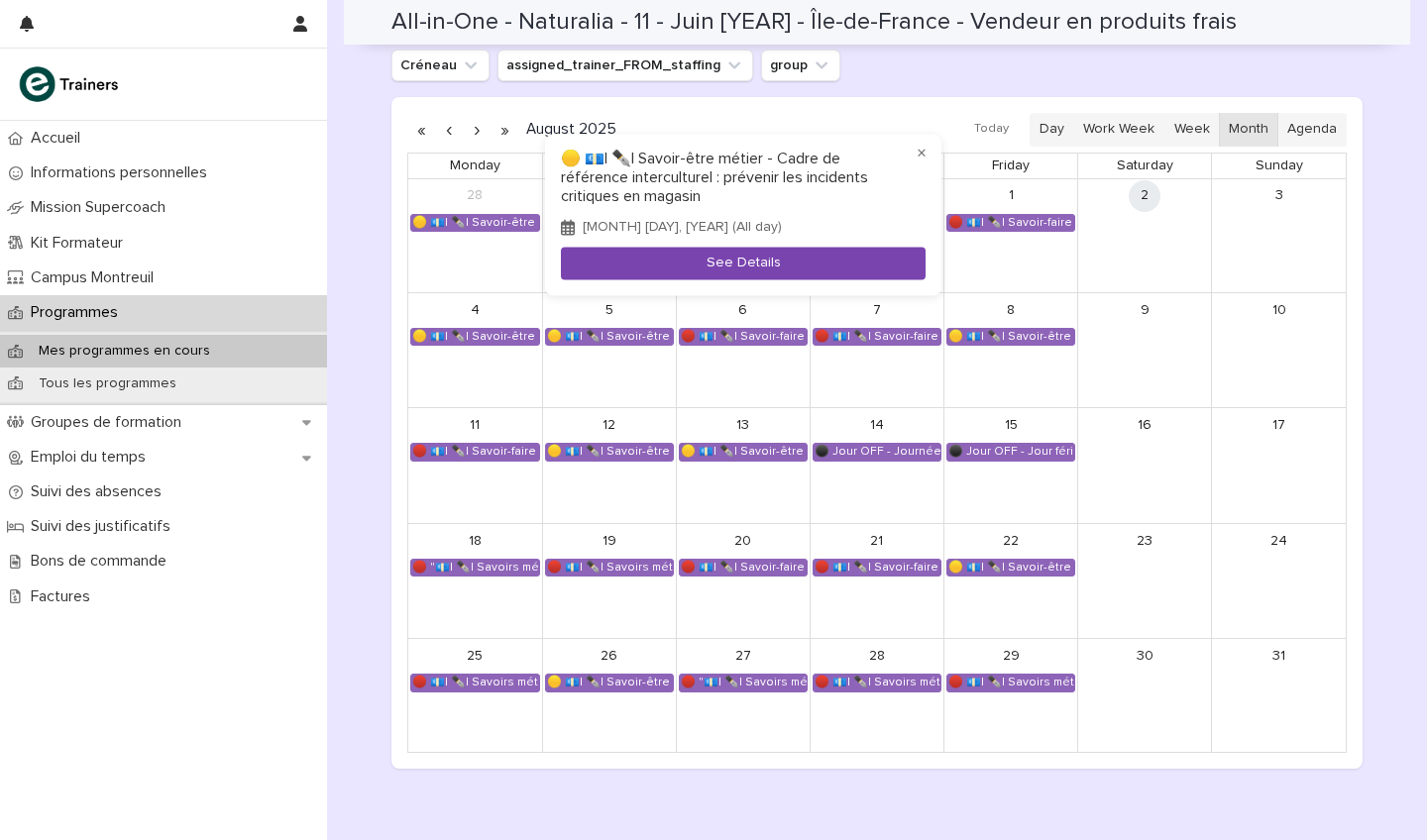 click on "See Details" at bounding box center [743, 263] 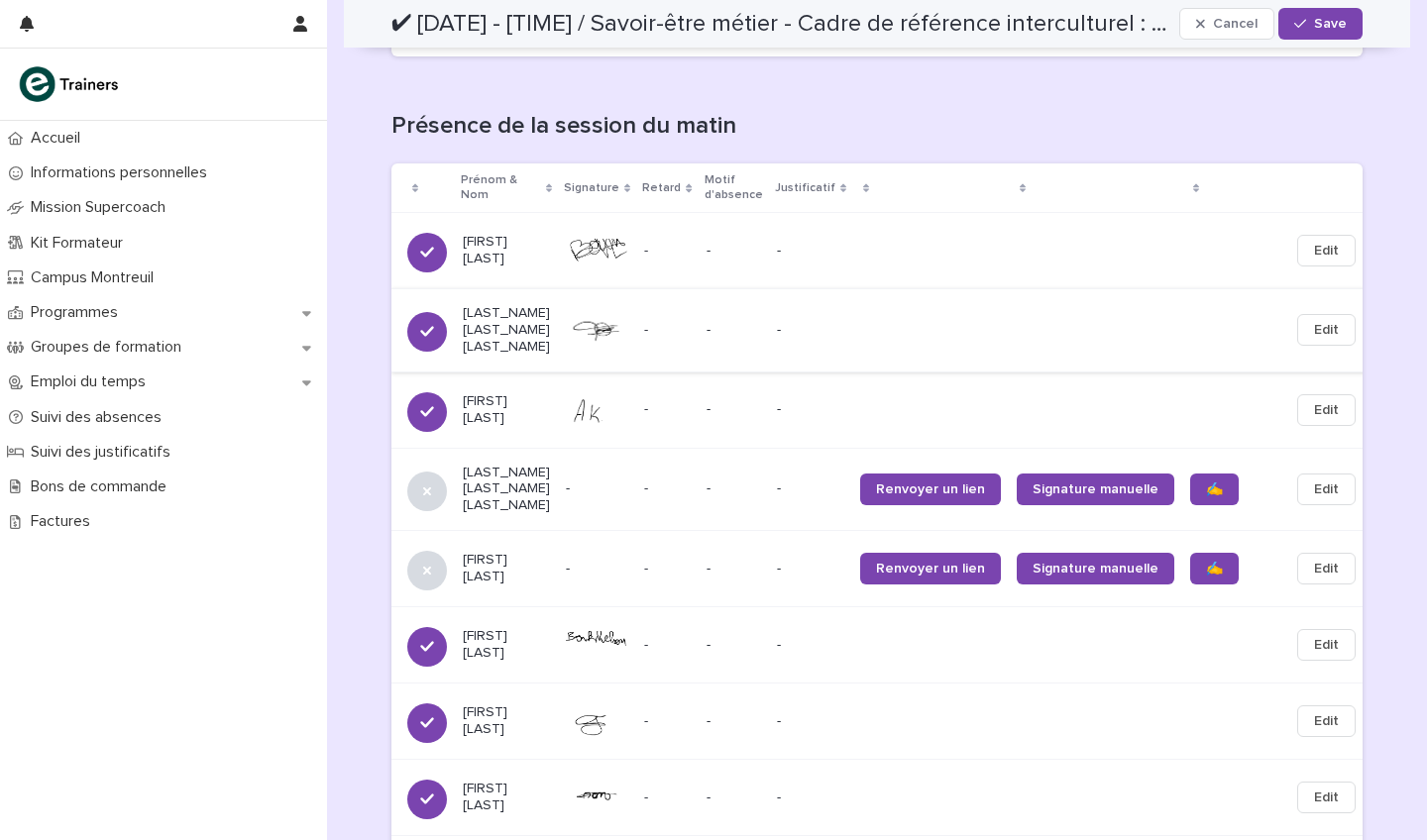 scroll, scrollTop: 777, scrollLeft: 0, axis: vertical 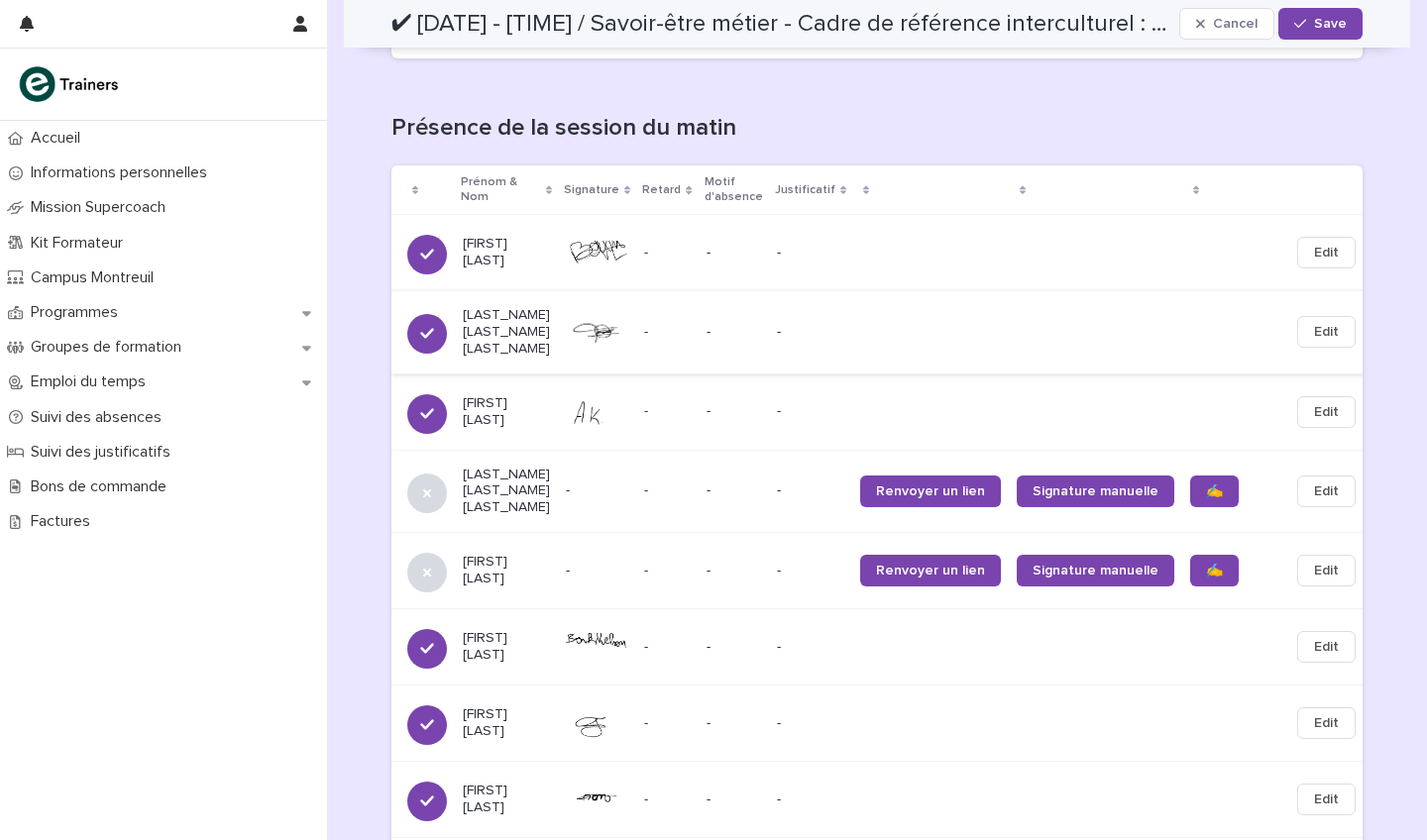 click on "Edit" at bounding box center (1326, 491) 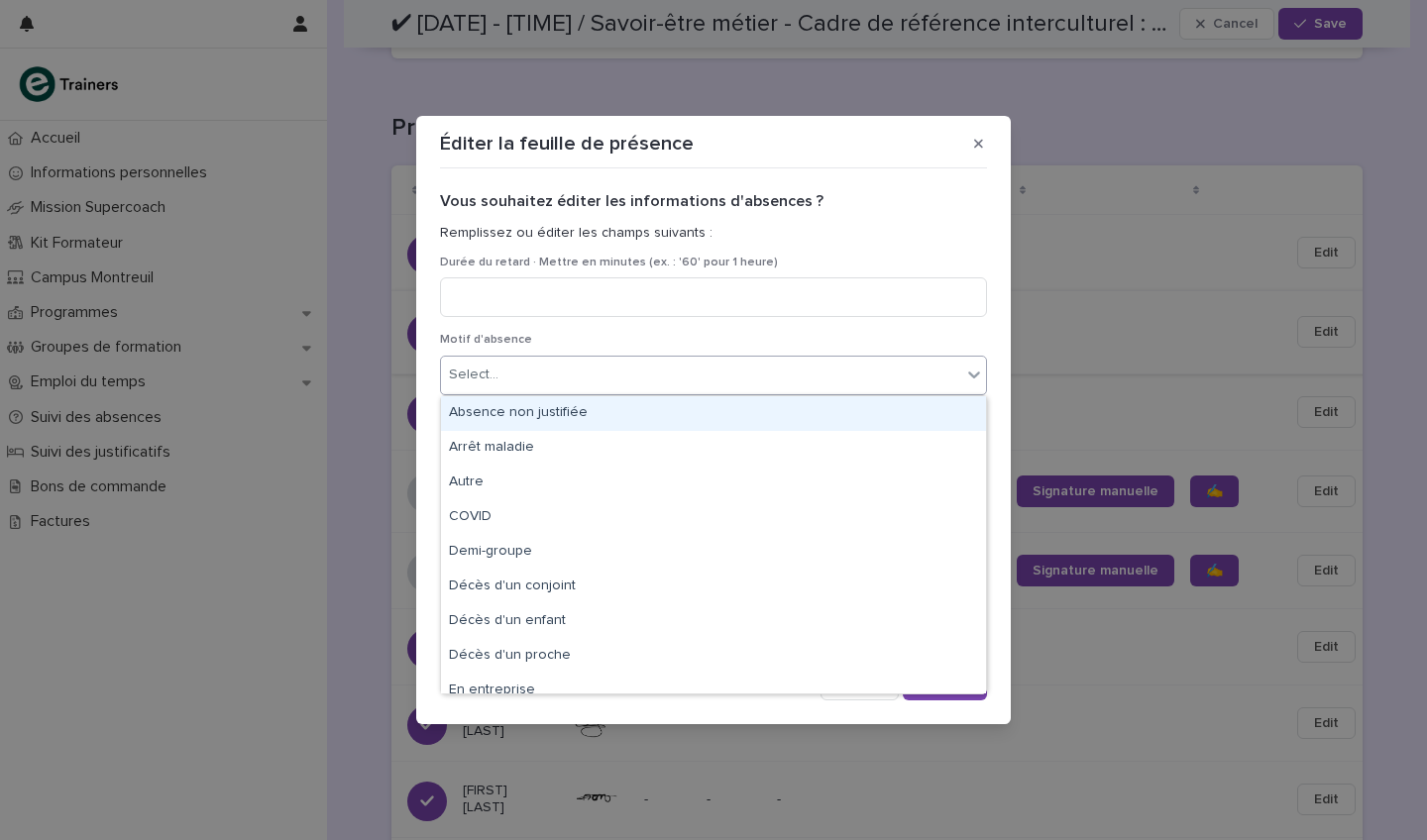 click on "Select..." at bounding box center [701, 374] 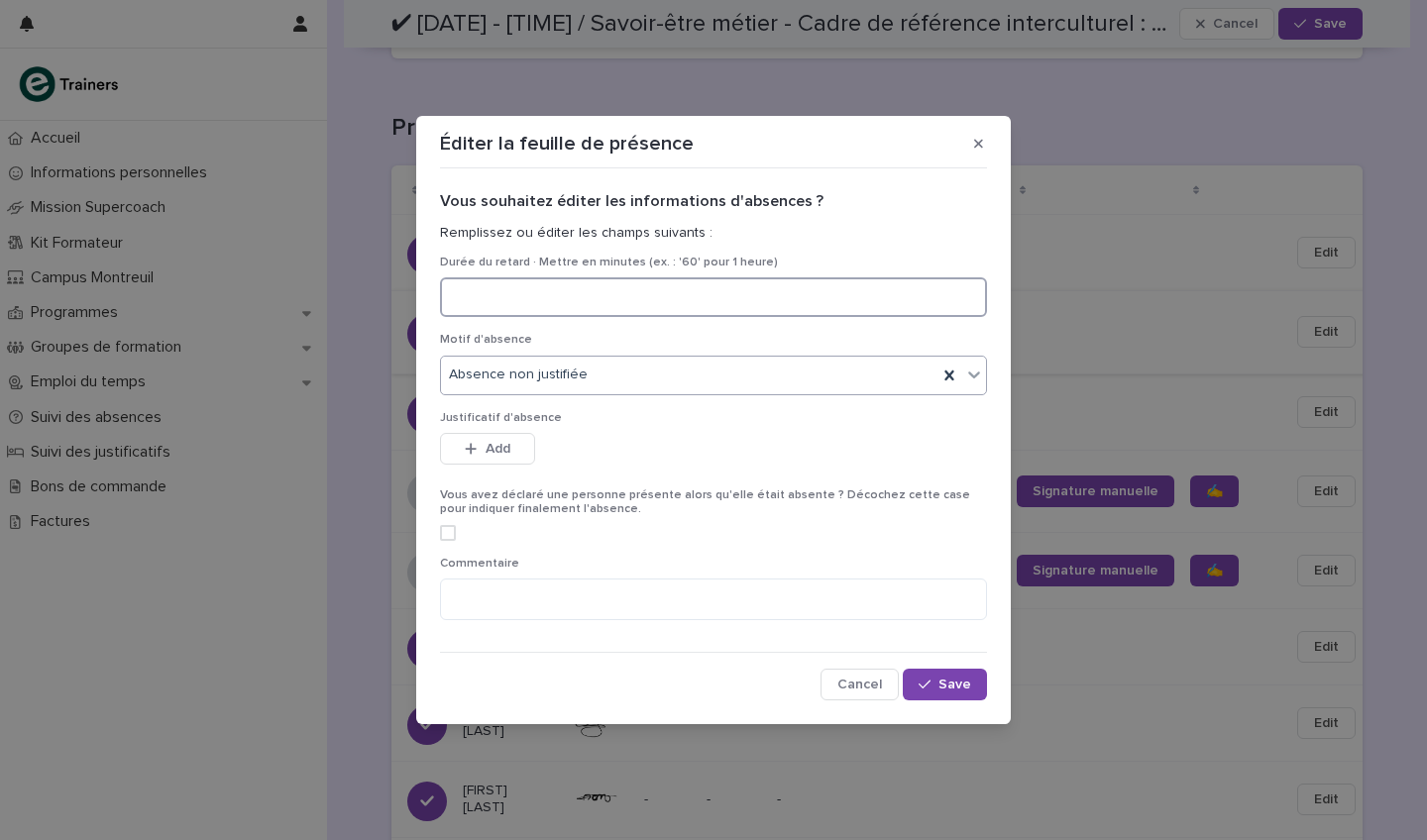 click at bounding box center [714, 297] 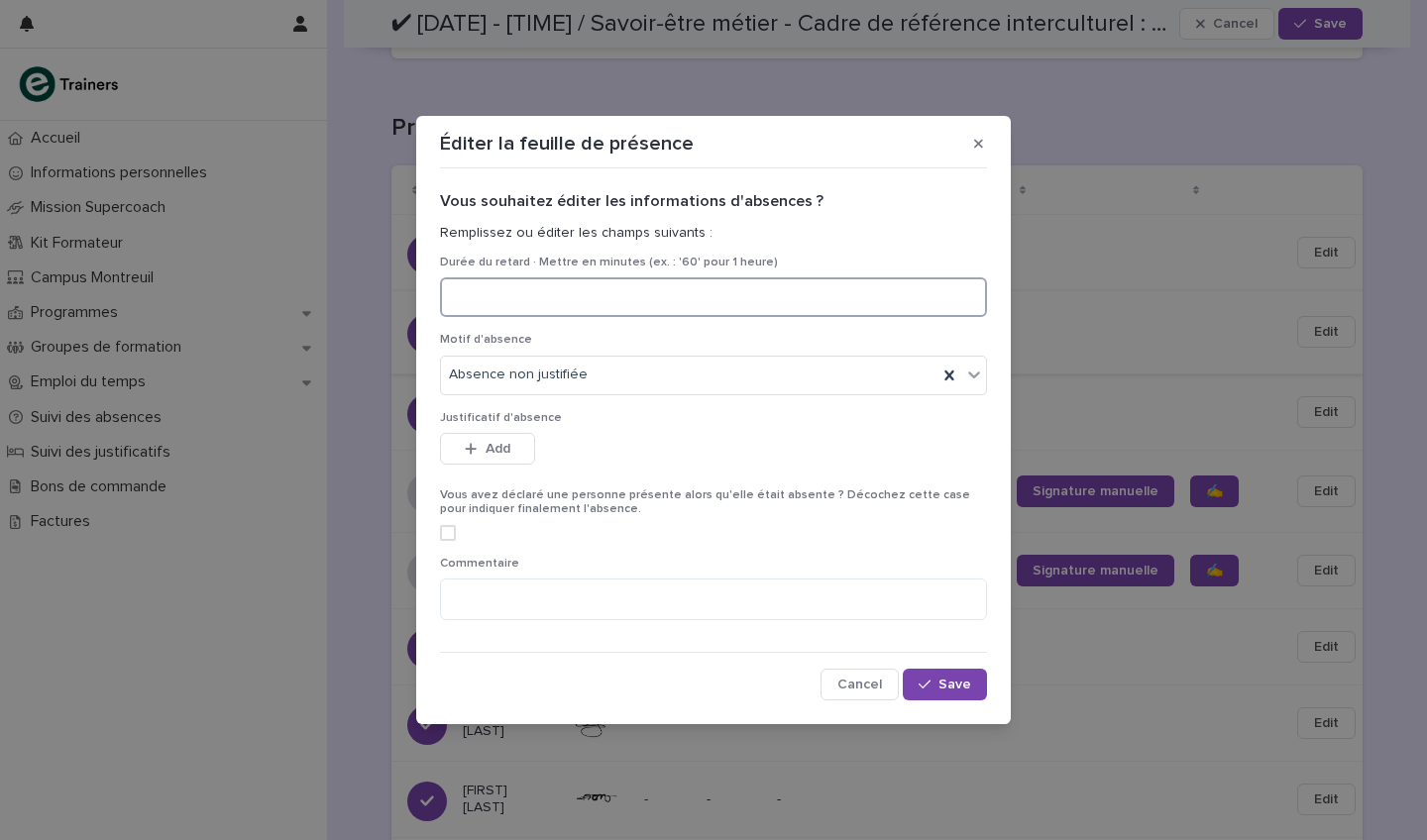 click at bounding box center (714, 297) 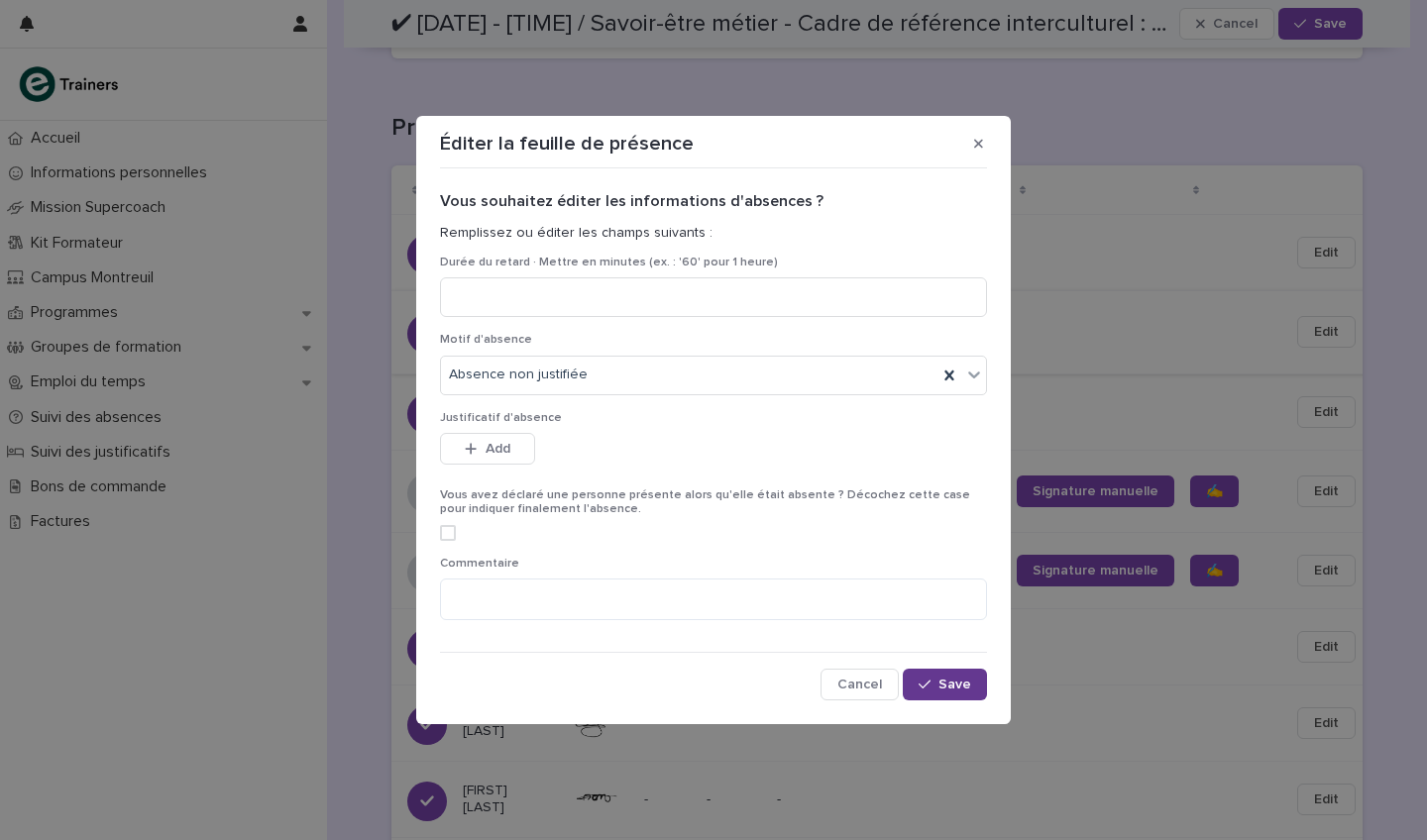 click on "Save" at bounding box center (944, 684) 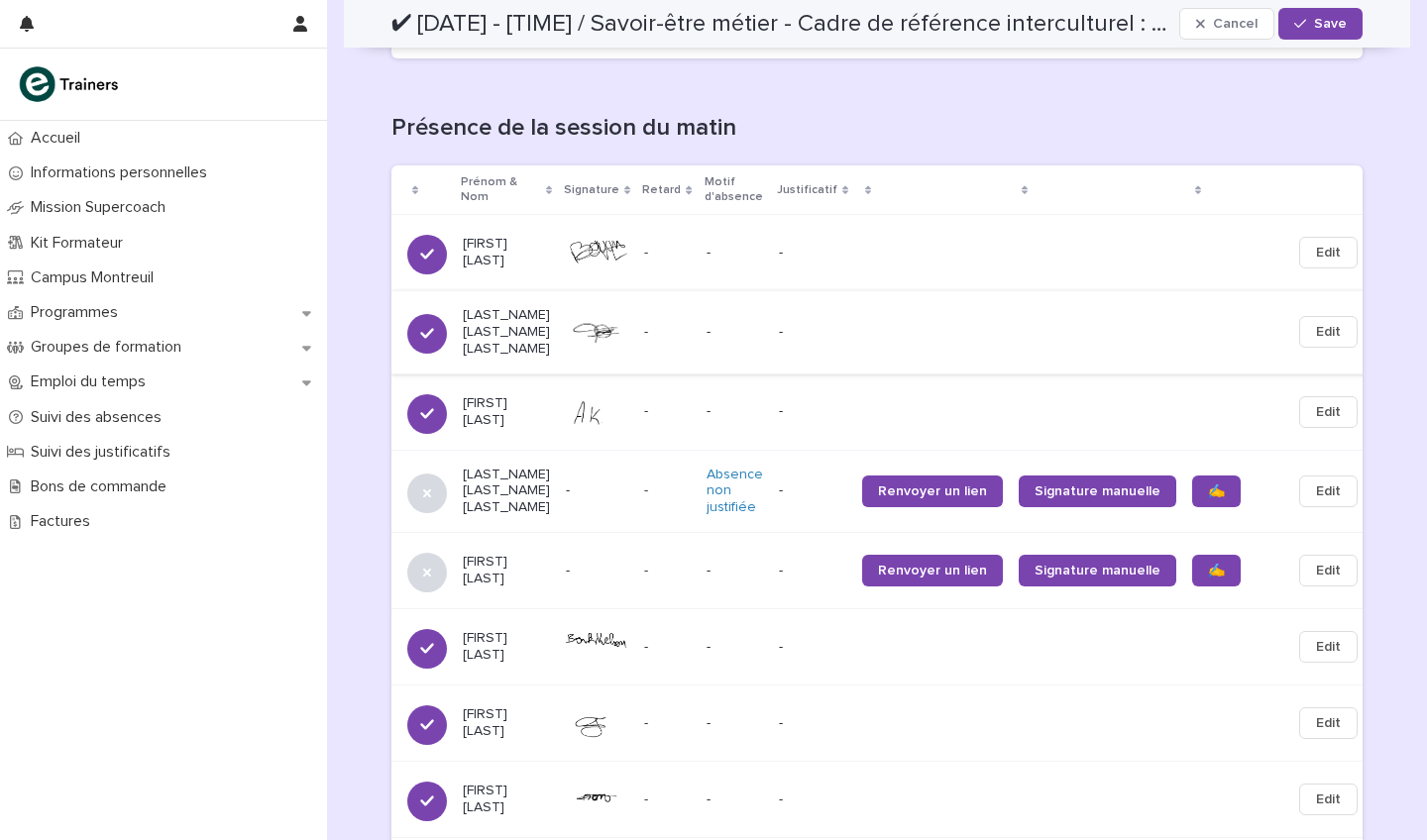 click on "Edit" at bounding box center (1328, 571) 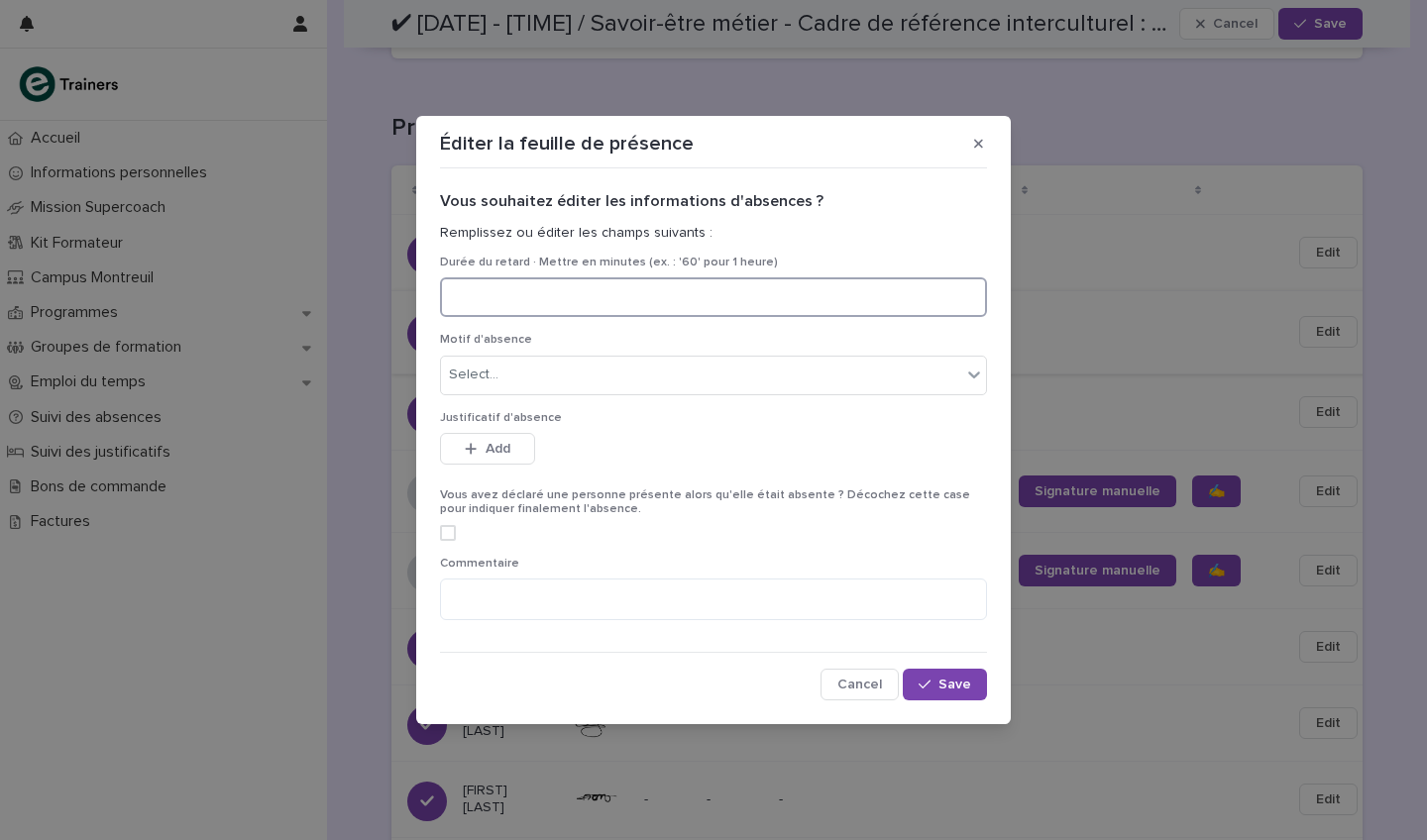 click at bounding box center (714, 297) 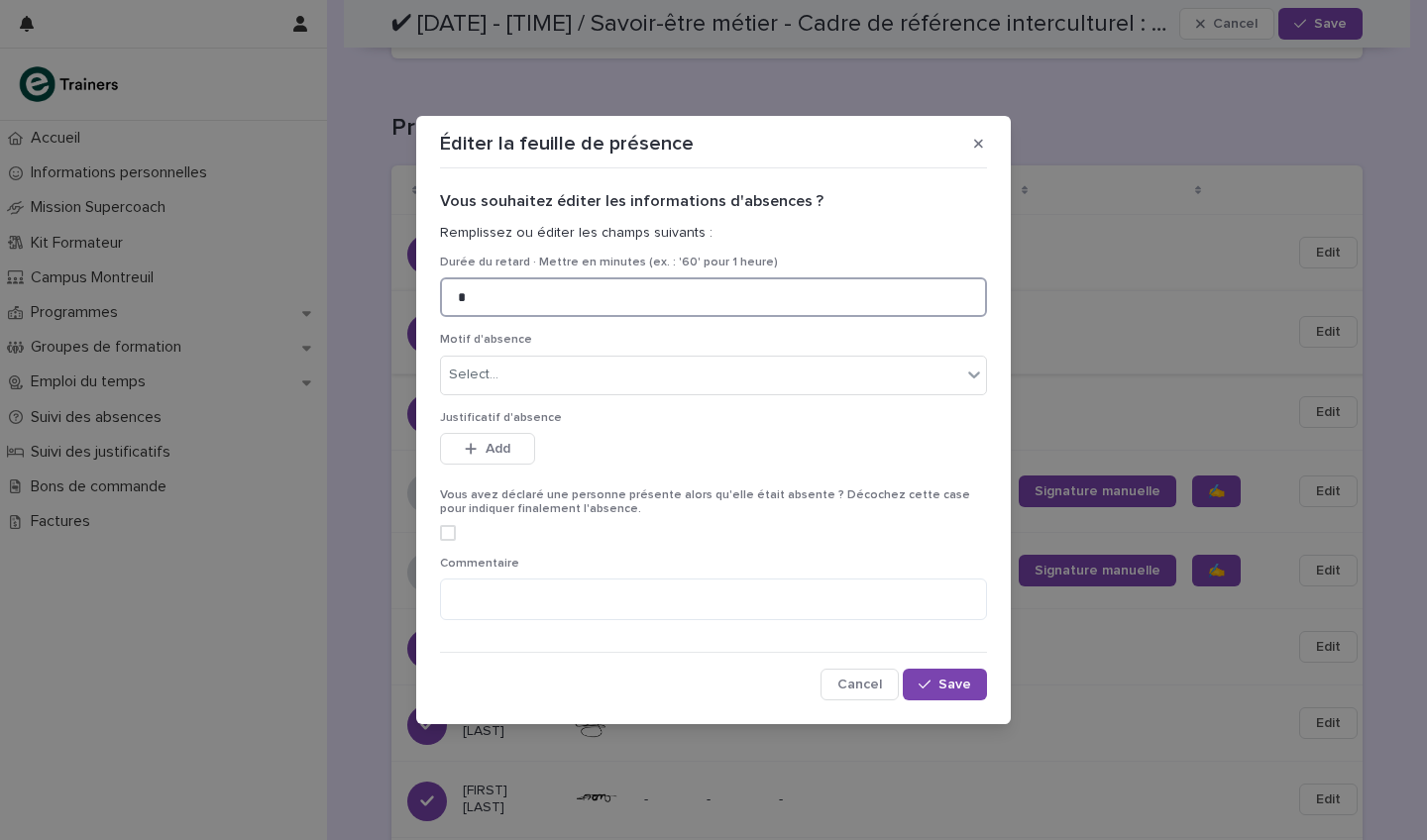 type on "*" 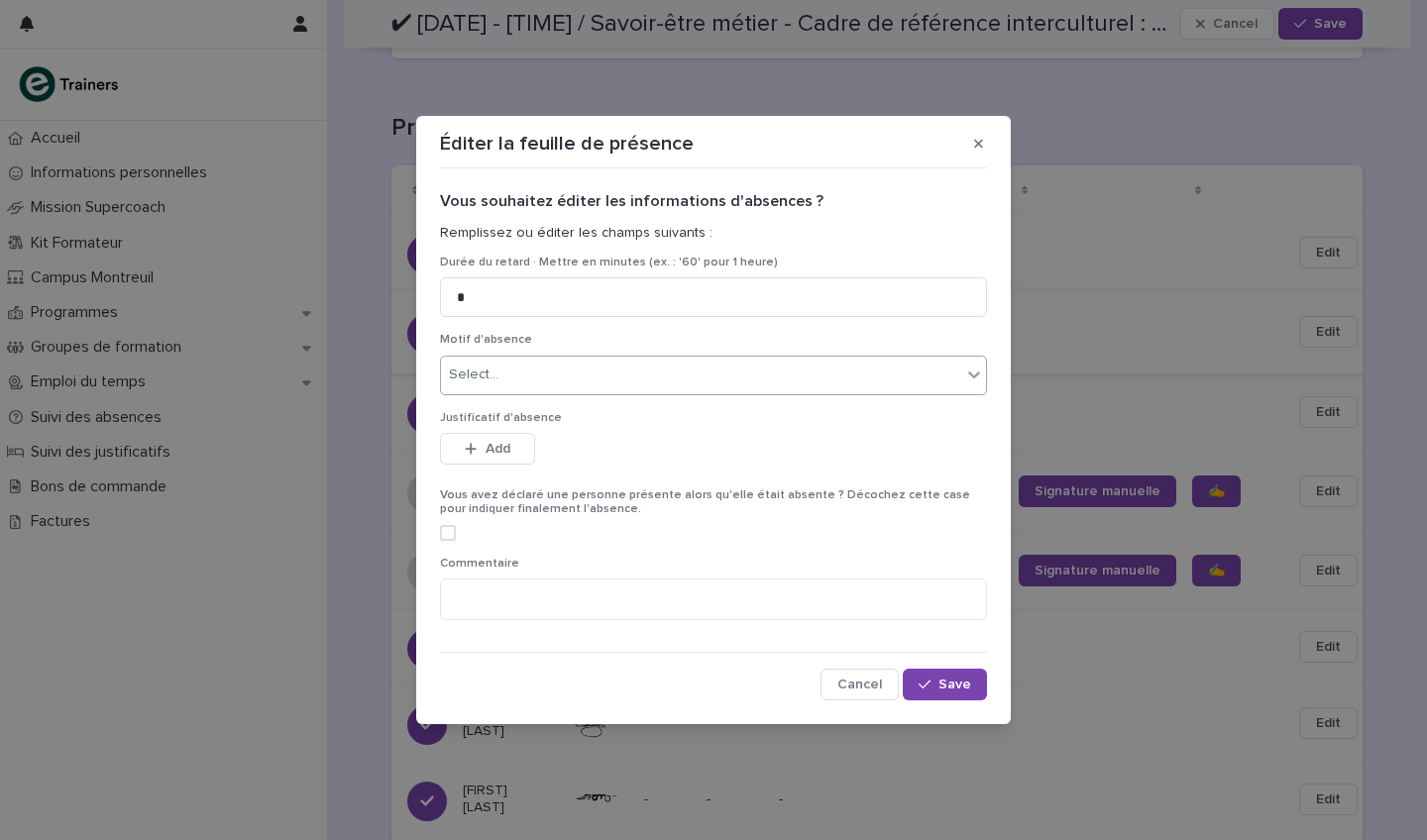 click on "Select..." at bounding box center (701, 374) 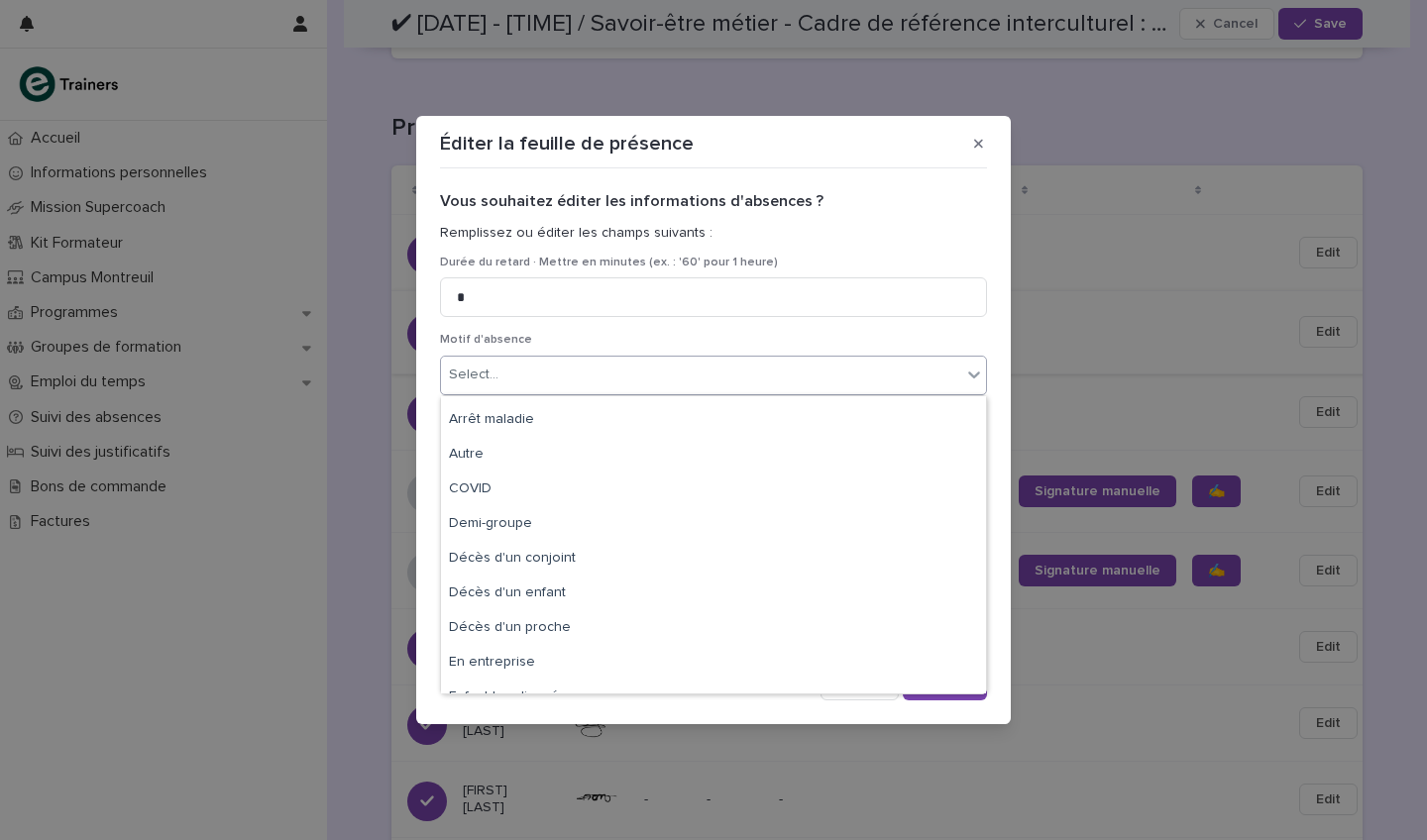 scroll, scrollTop: 20, scrollLeft: 0, axis: vertical 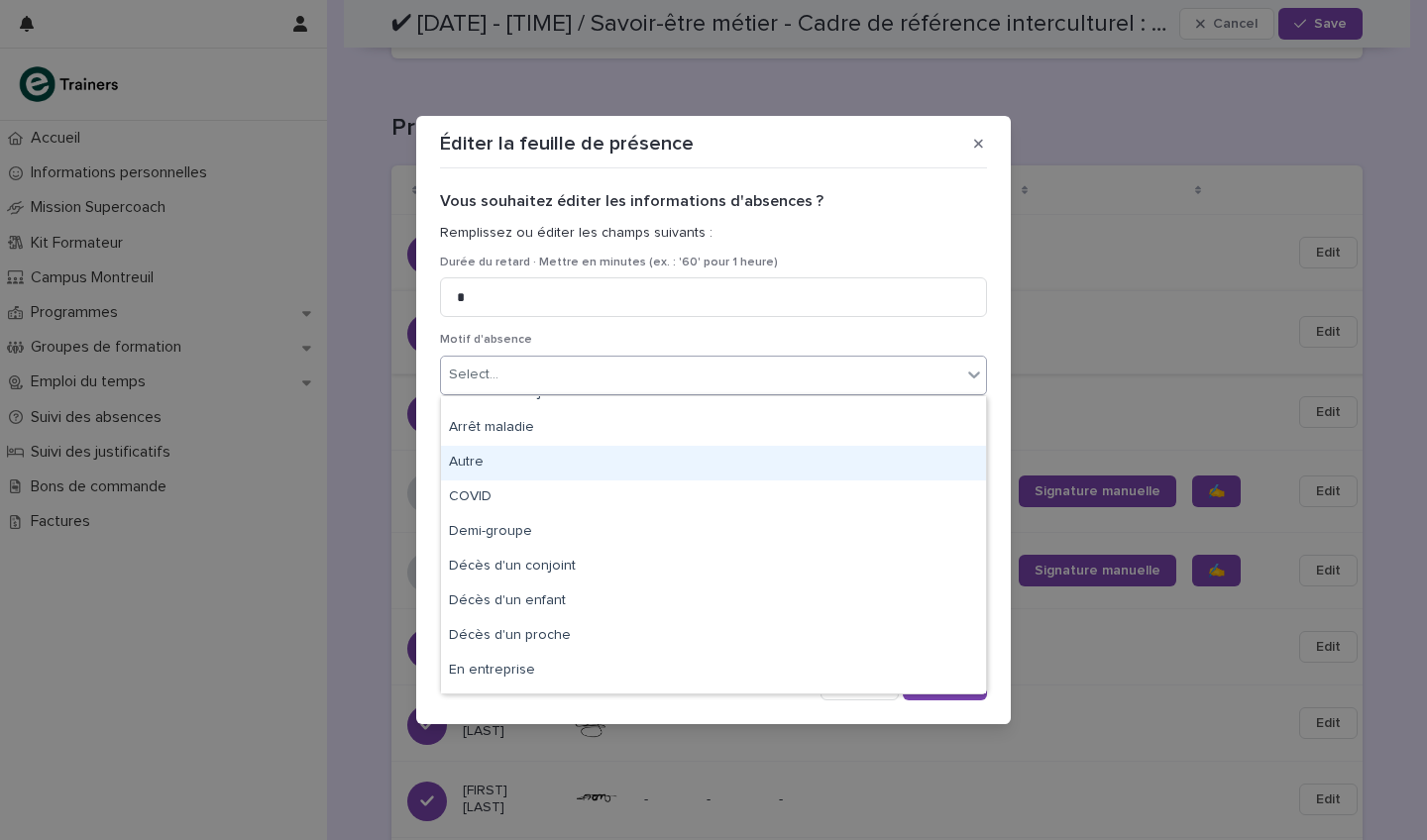 click on "Autre" at bounding box center [714, 463] 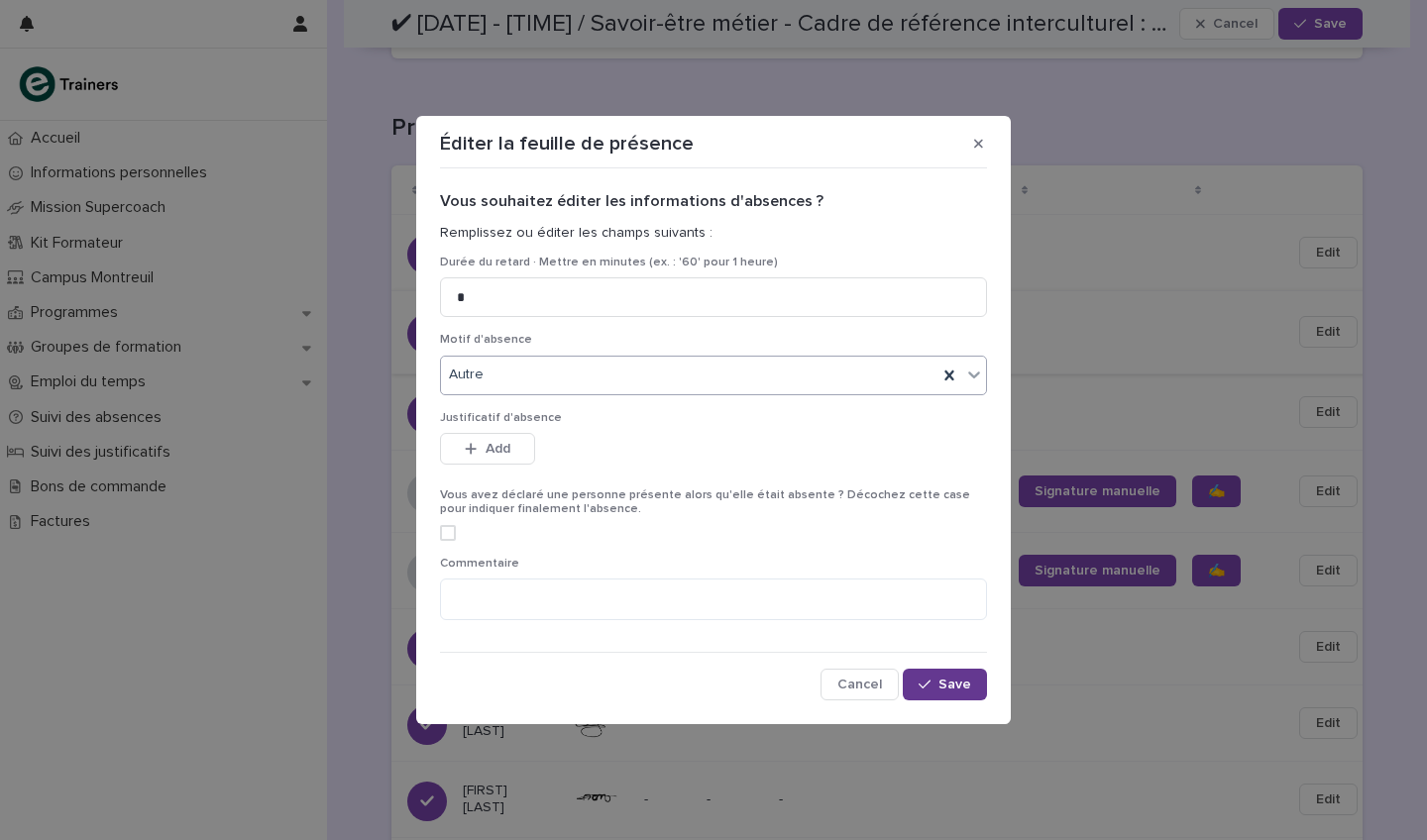 click on "Save" at bounding box center (954, 684) 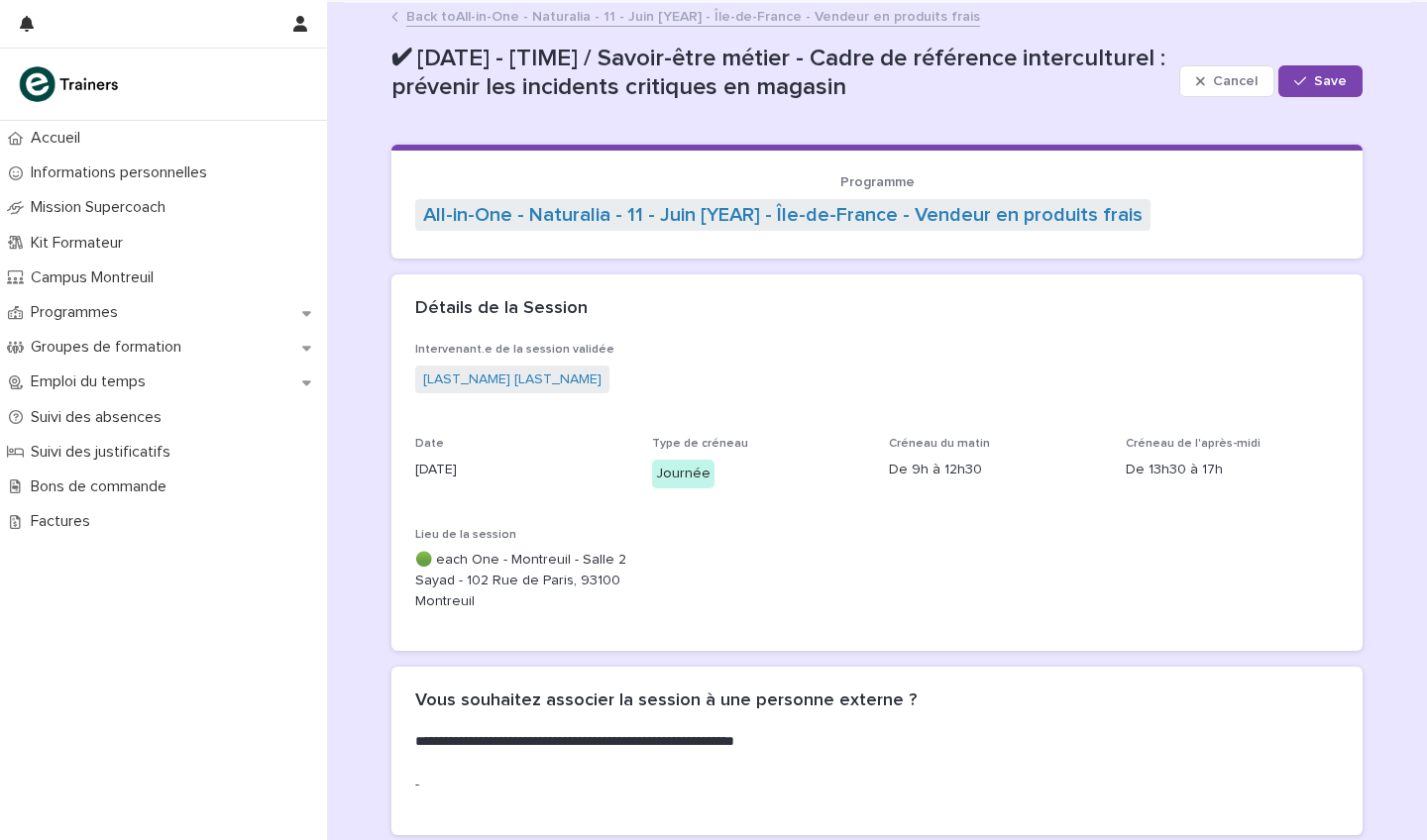 scroll, scrollTop: 0, scrollLeft: 0, axis: both 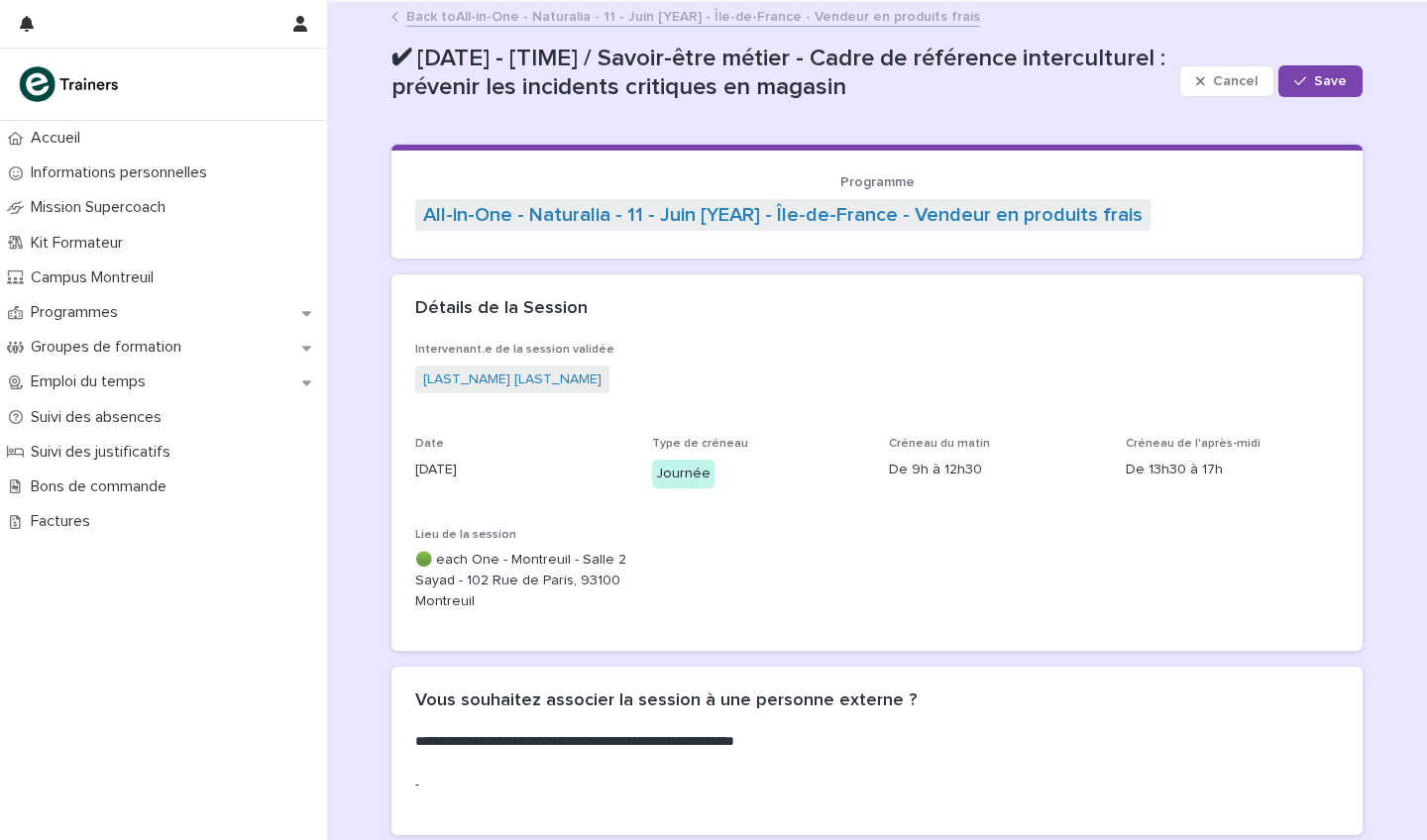 click on "All-in-One - Naturalia - 11 - Juin [YEAR] - Île-de-France - Vendeur en produits frais" at bounding box center [693, 15] 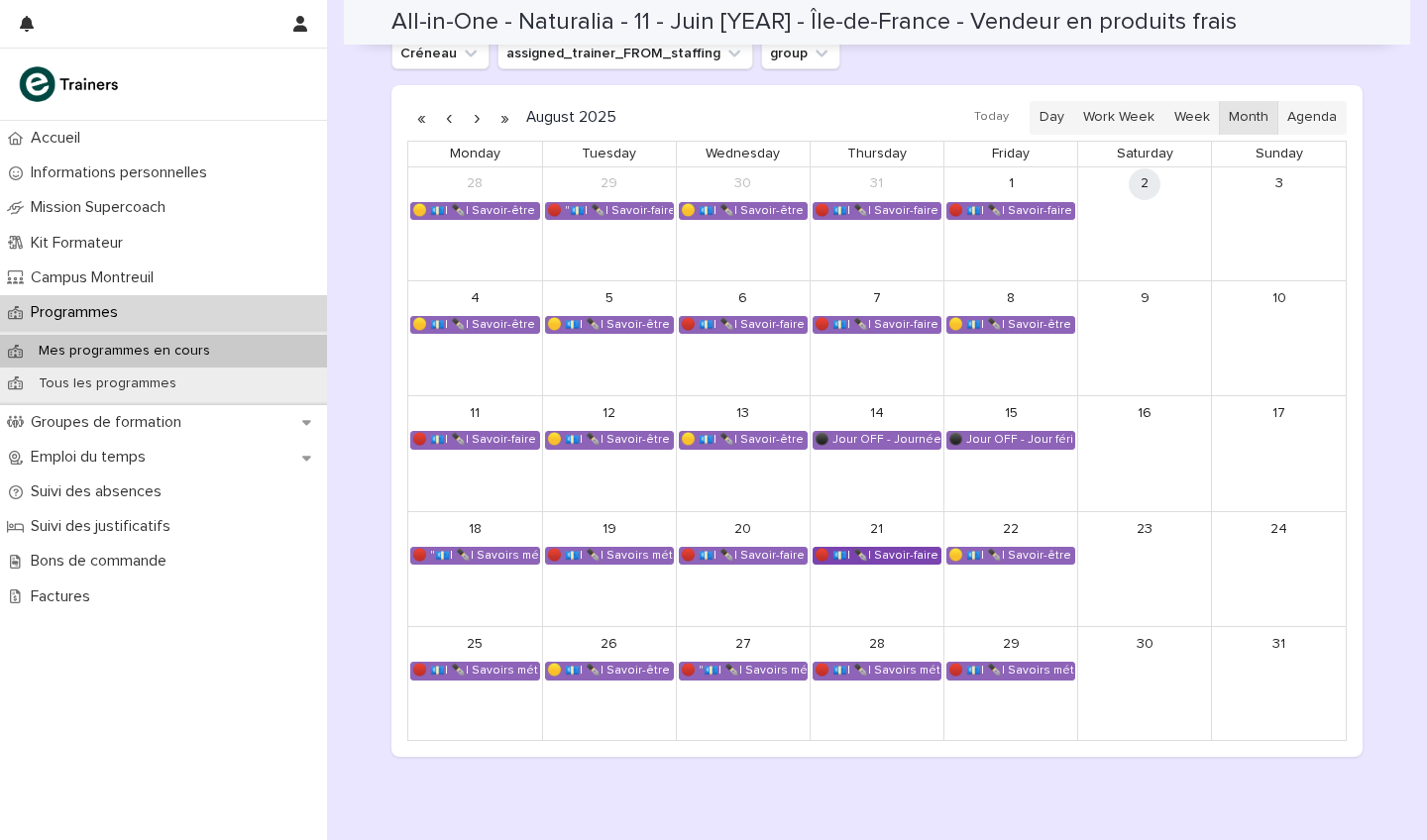 scroll, scrollTop: 1200, scrollLeft: 0, axis: vertical 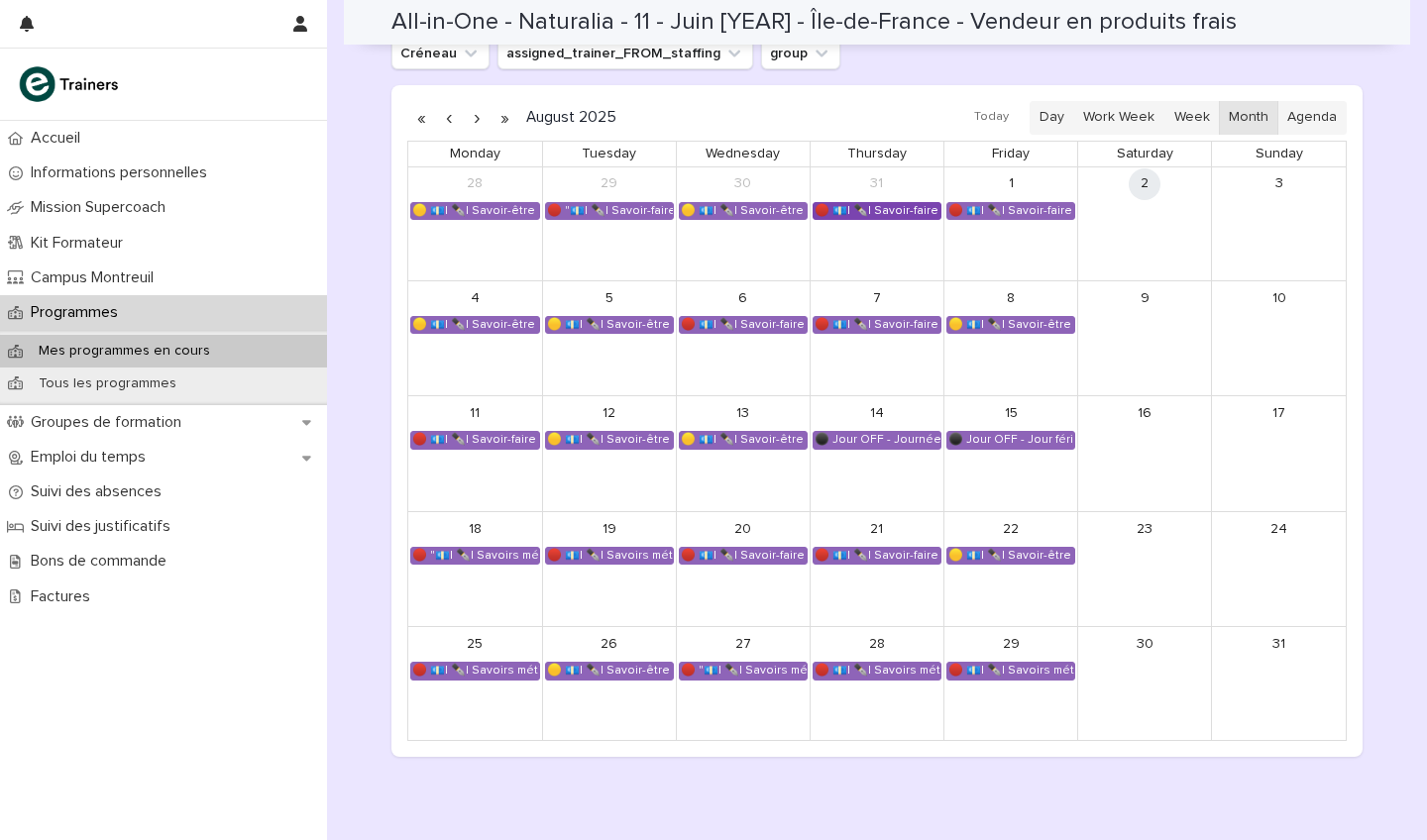 click on "🔴 💶| ✒️| Savoir-faire métier - Gestion et optimisation des stocks" at bounding box center (877, 211) 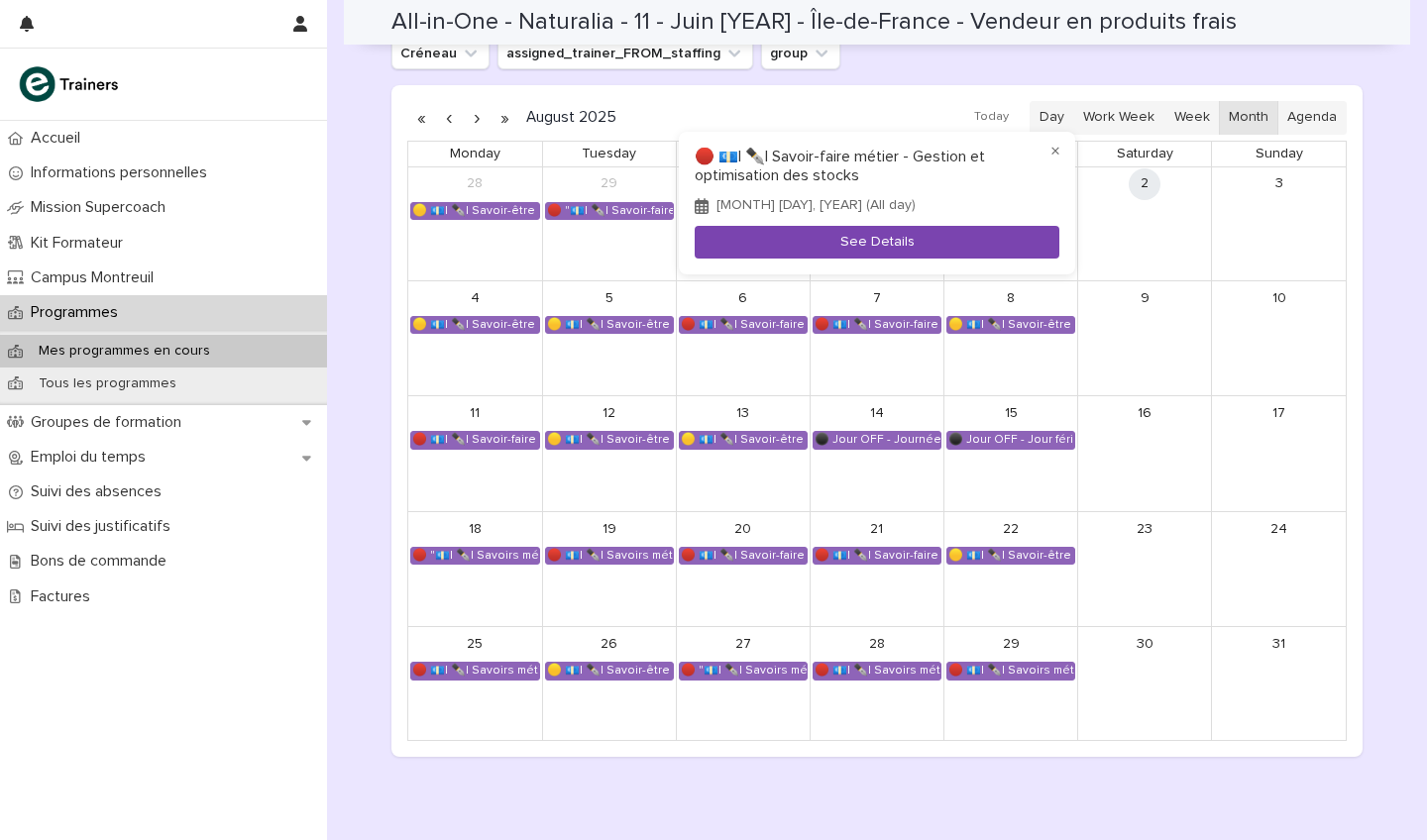 click on "See Details" at bounding box center [877, 242] 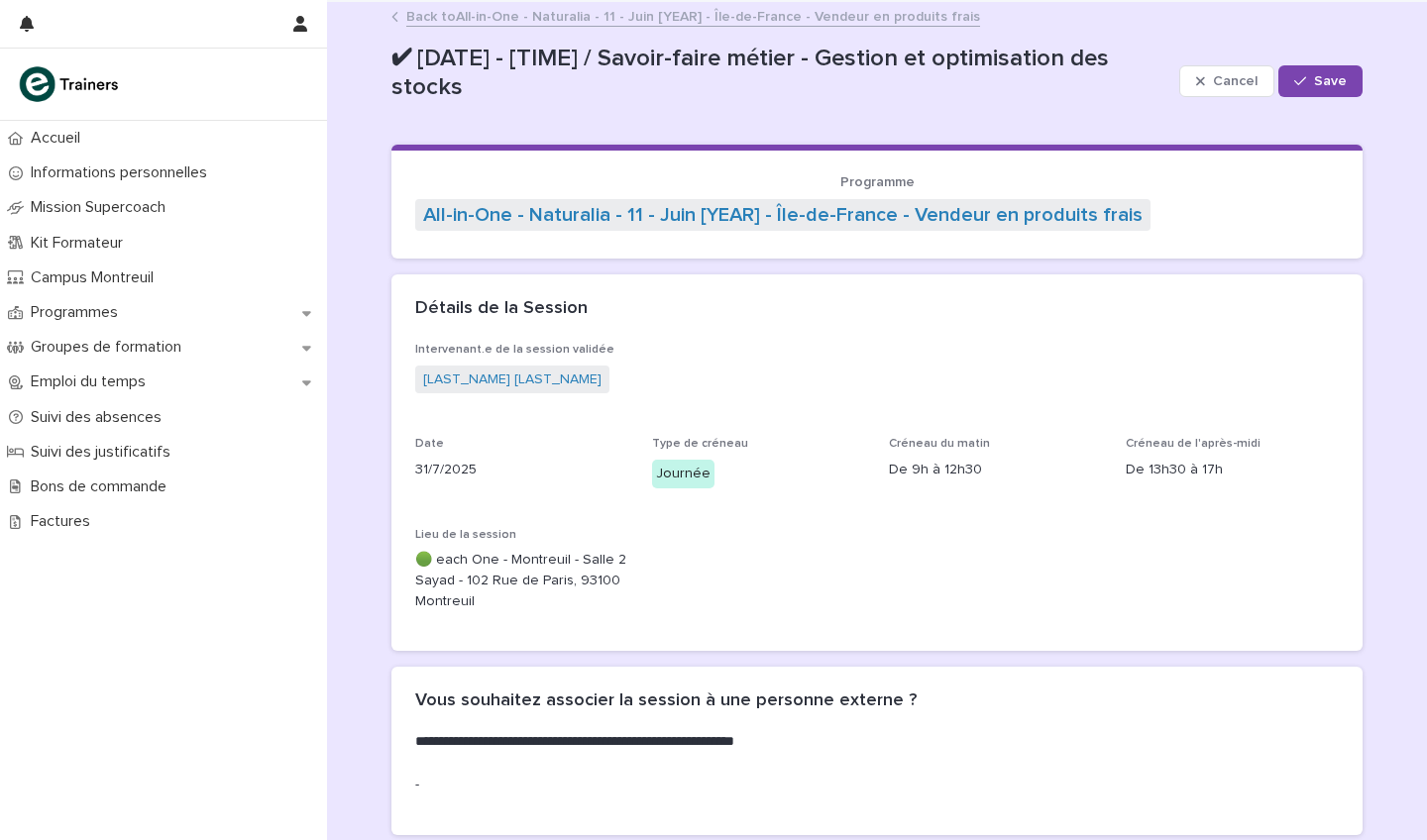 scroll, scrollTop: 0, scrollLeft: 0, axis: both 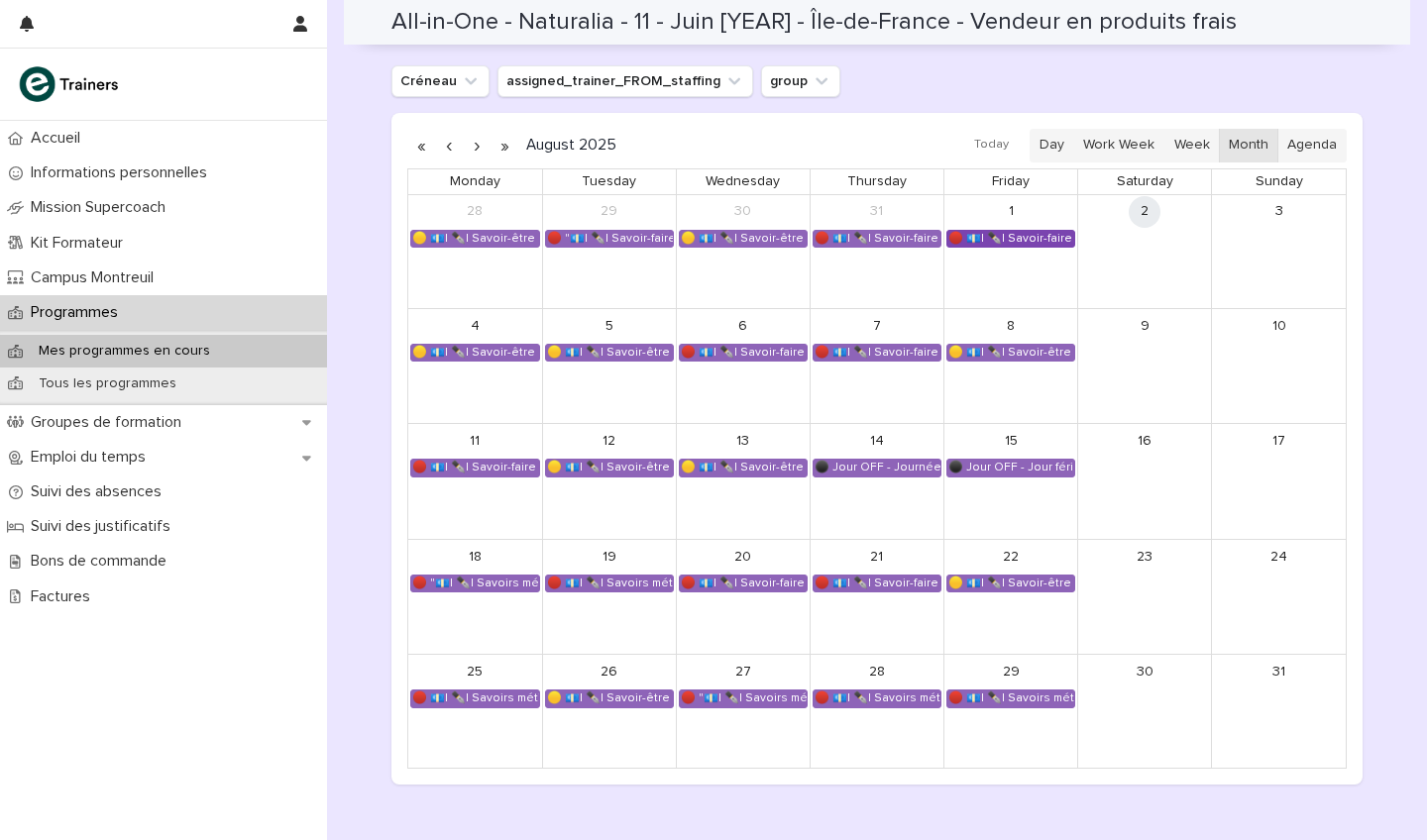 click on "🔴 💶| ✒️| Savoir-faire métier - Traitement des commandes de produits de clients" at bounding box center (1011, 239) 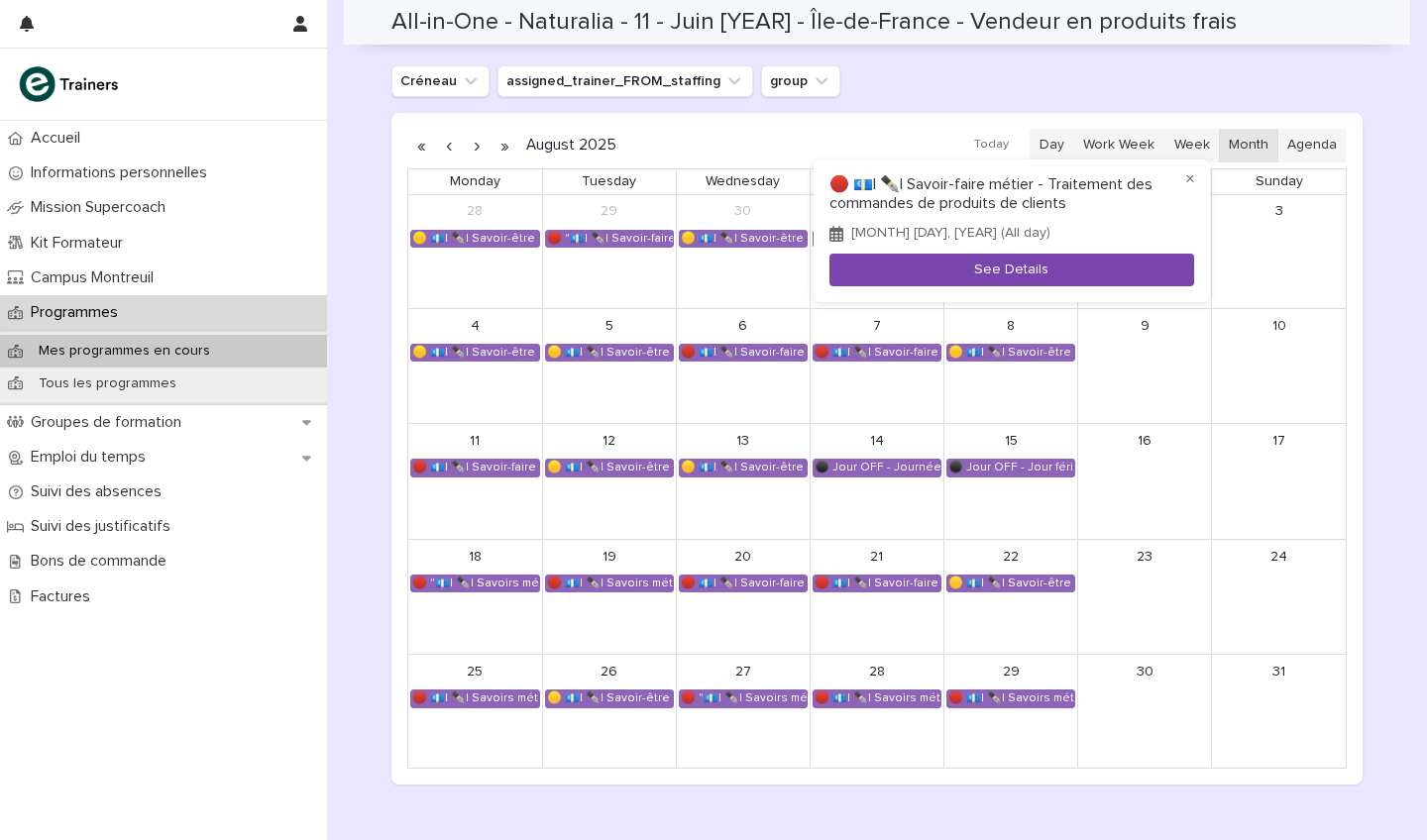 click on "See Details" at bounding box center (1012, 269) 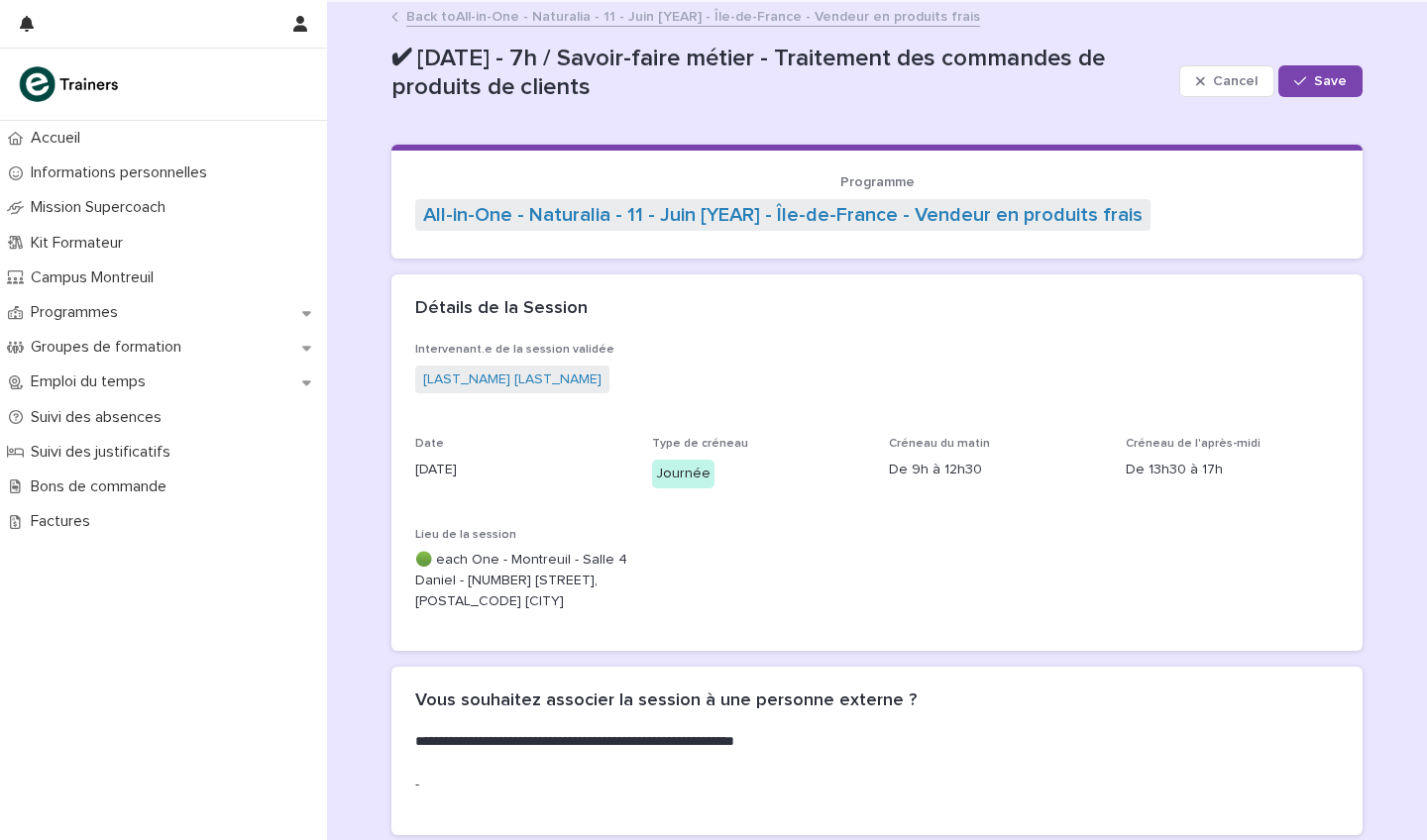 scroll, scrollTop: 0, scrollLeft: 0, axis: both 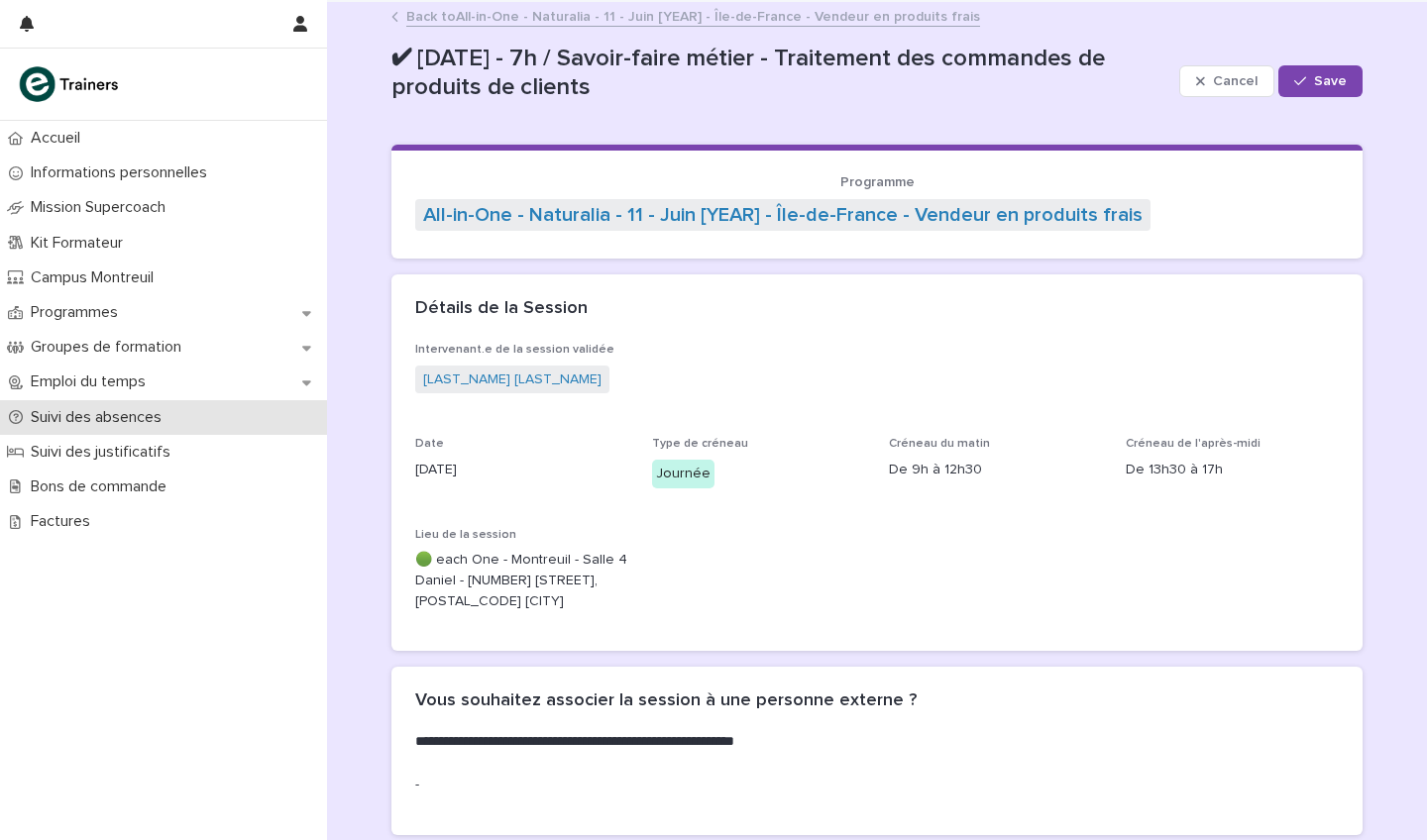 click on "Suivi des absences" at bounding box center (100, 417) 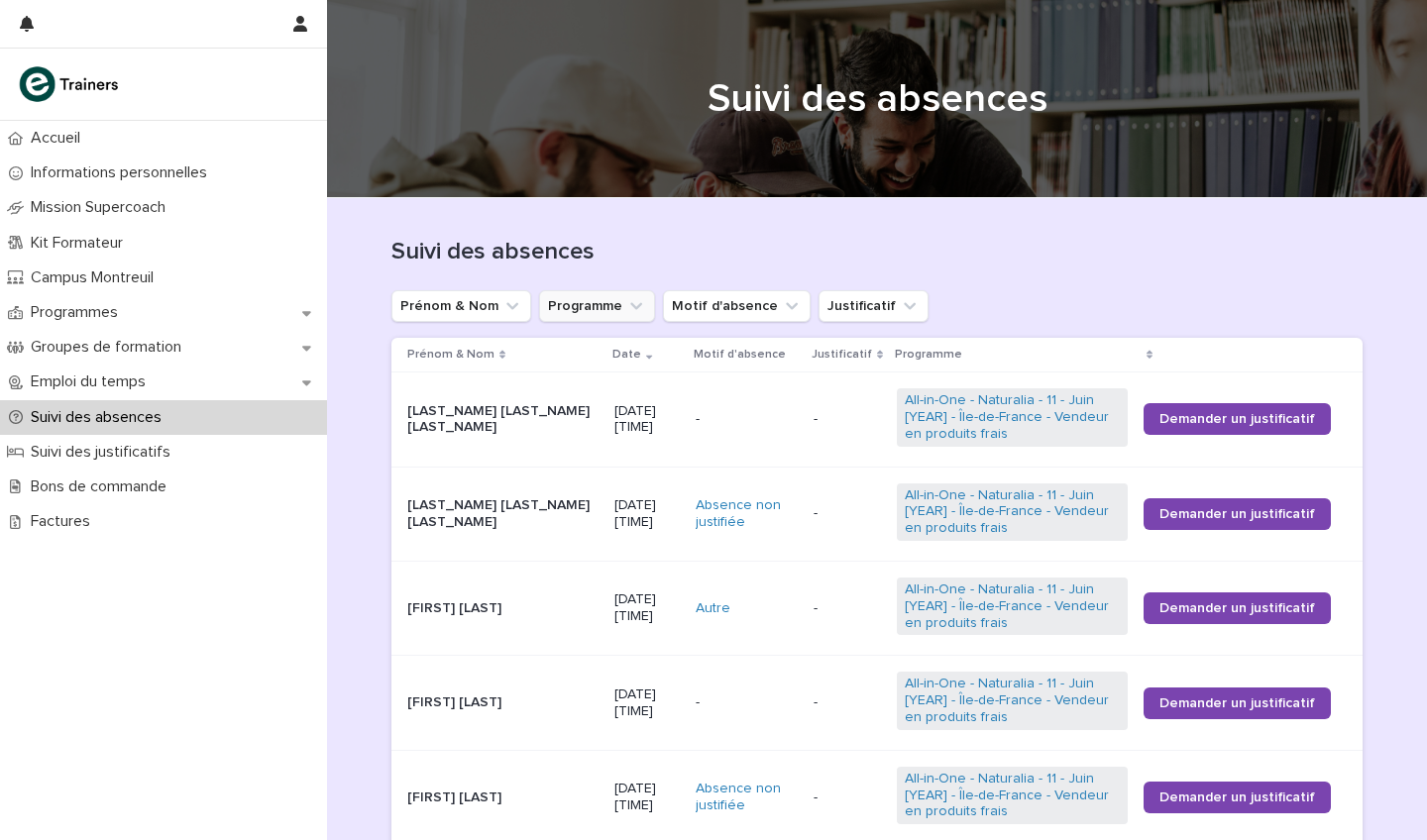 click 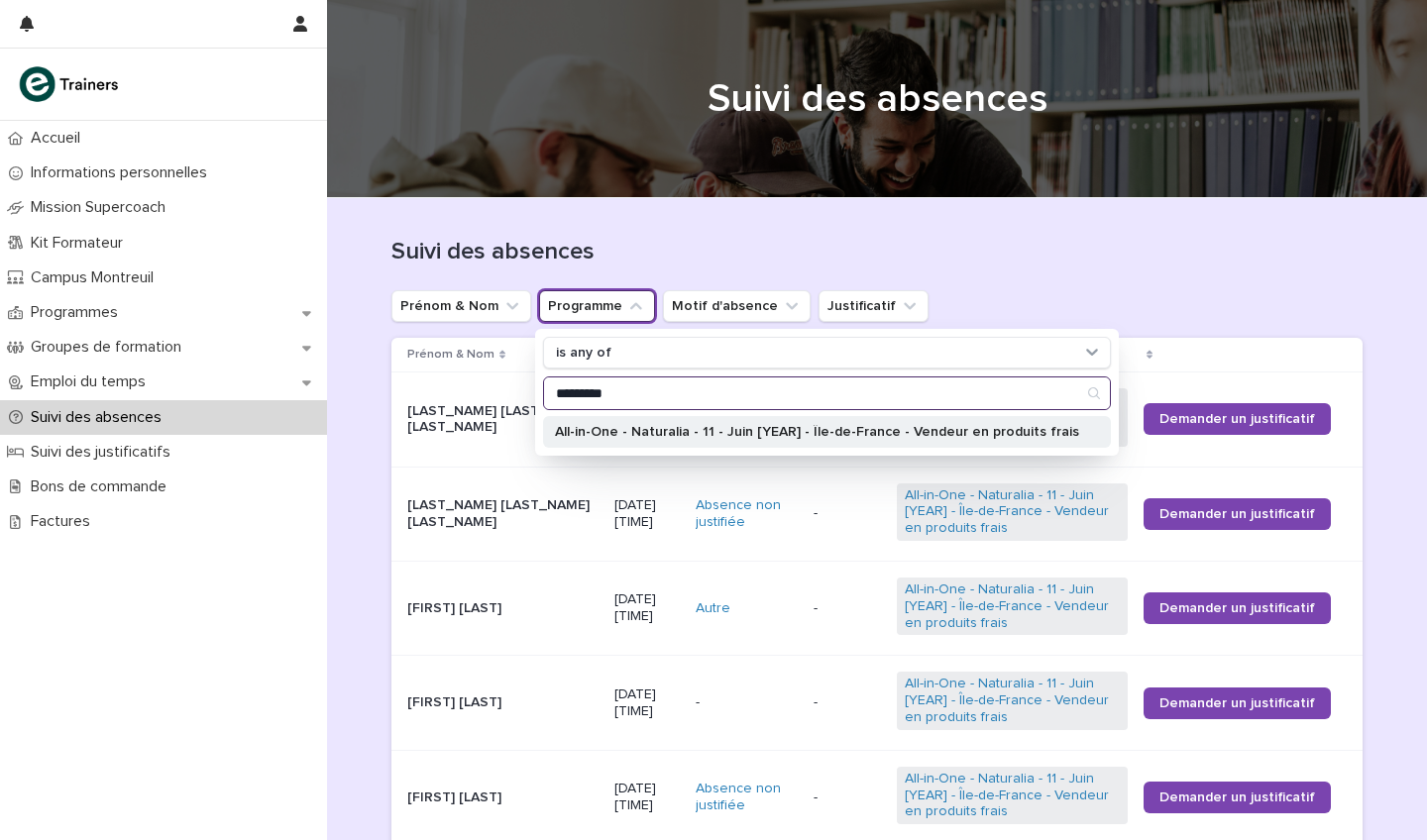 type on "*********" 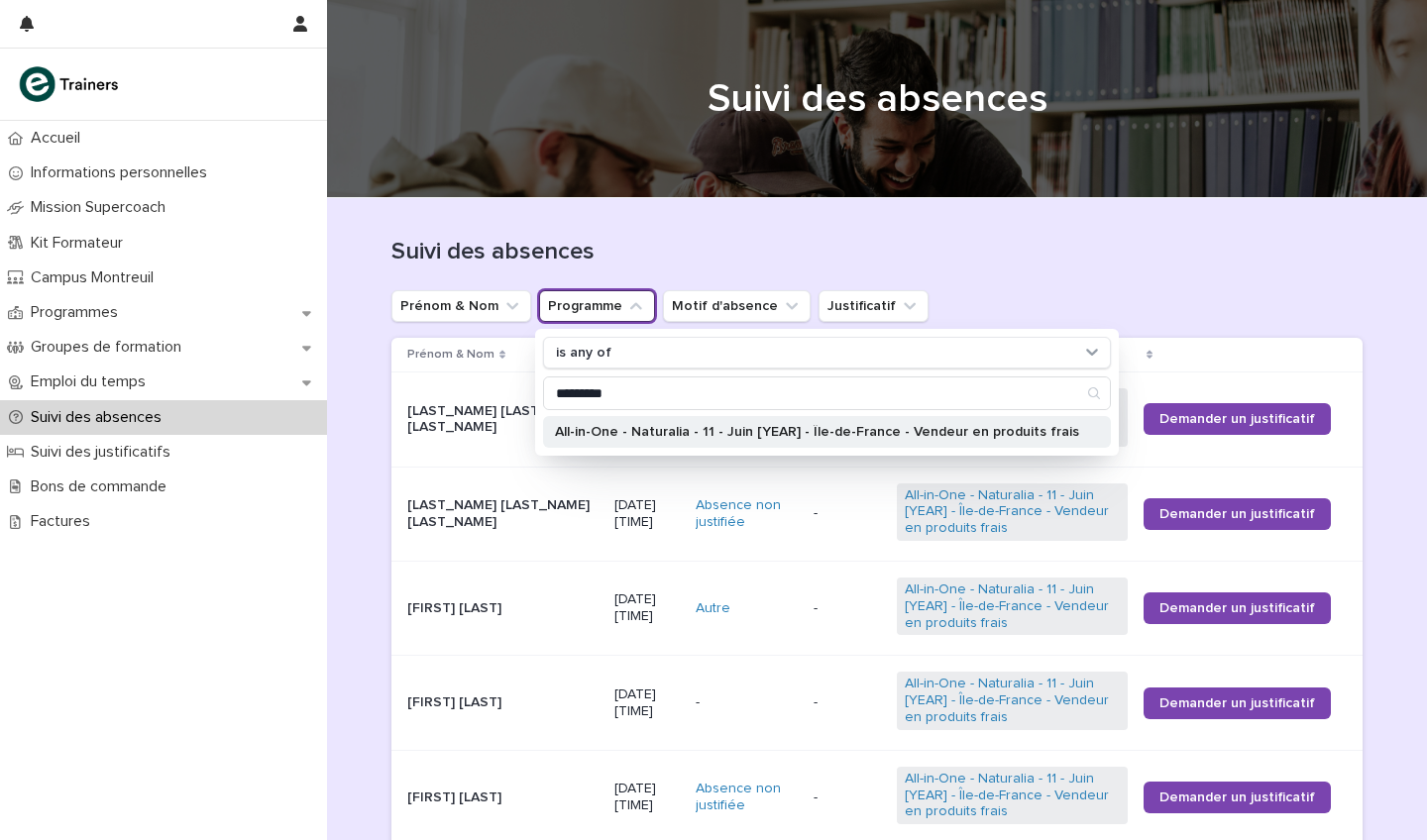 click on "All-in-One - Naturalia - 11 - Juin [YEAR] - Île-de-France - Vendeur en produits frais" at bounding box center (826, 432) 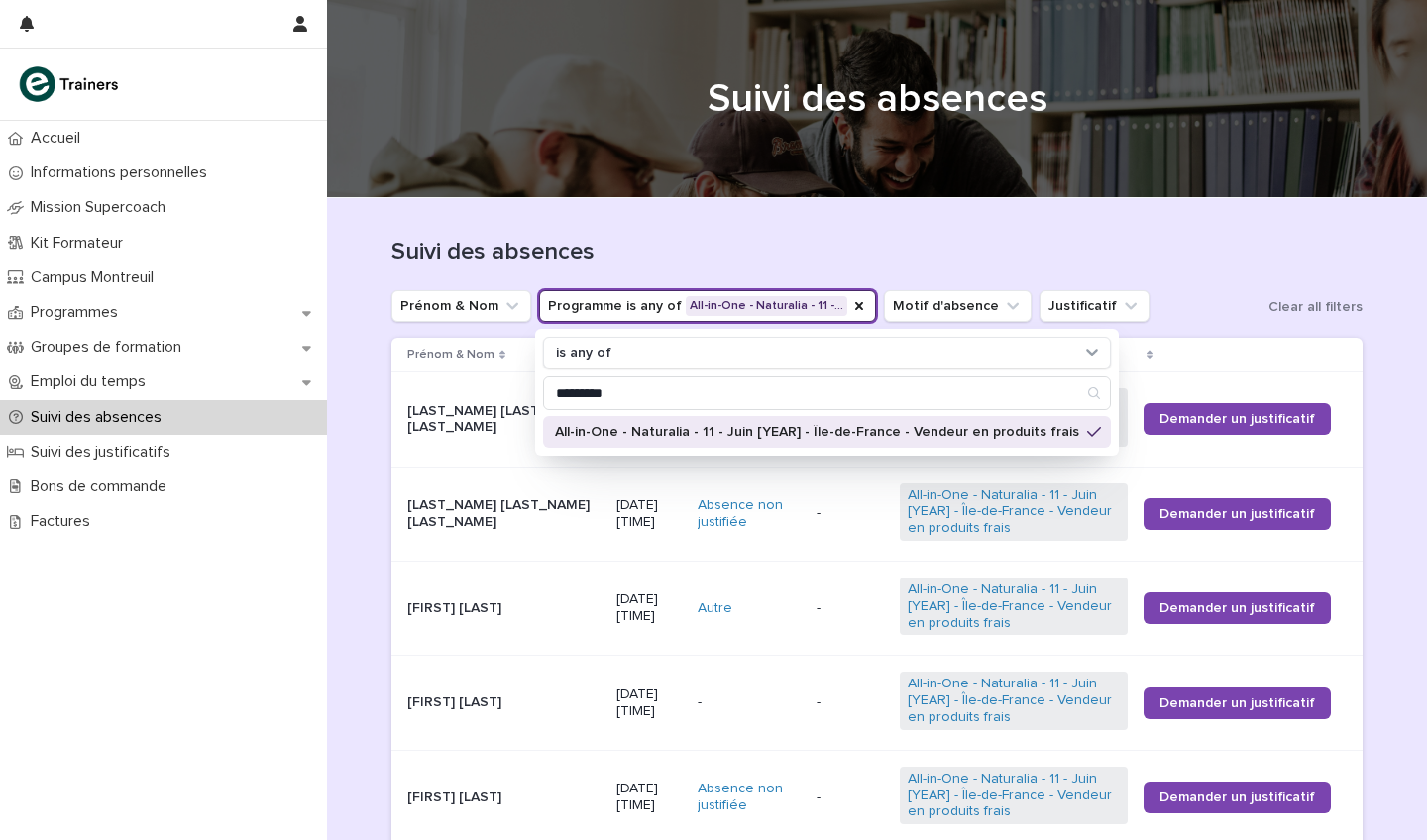 click on "Suivi des absences" at bounding box center [877, 252] 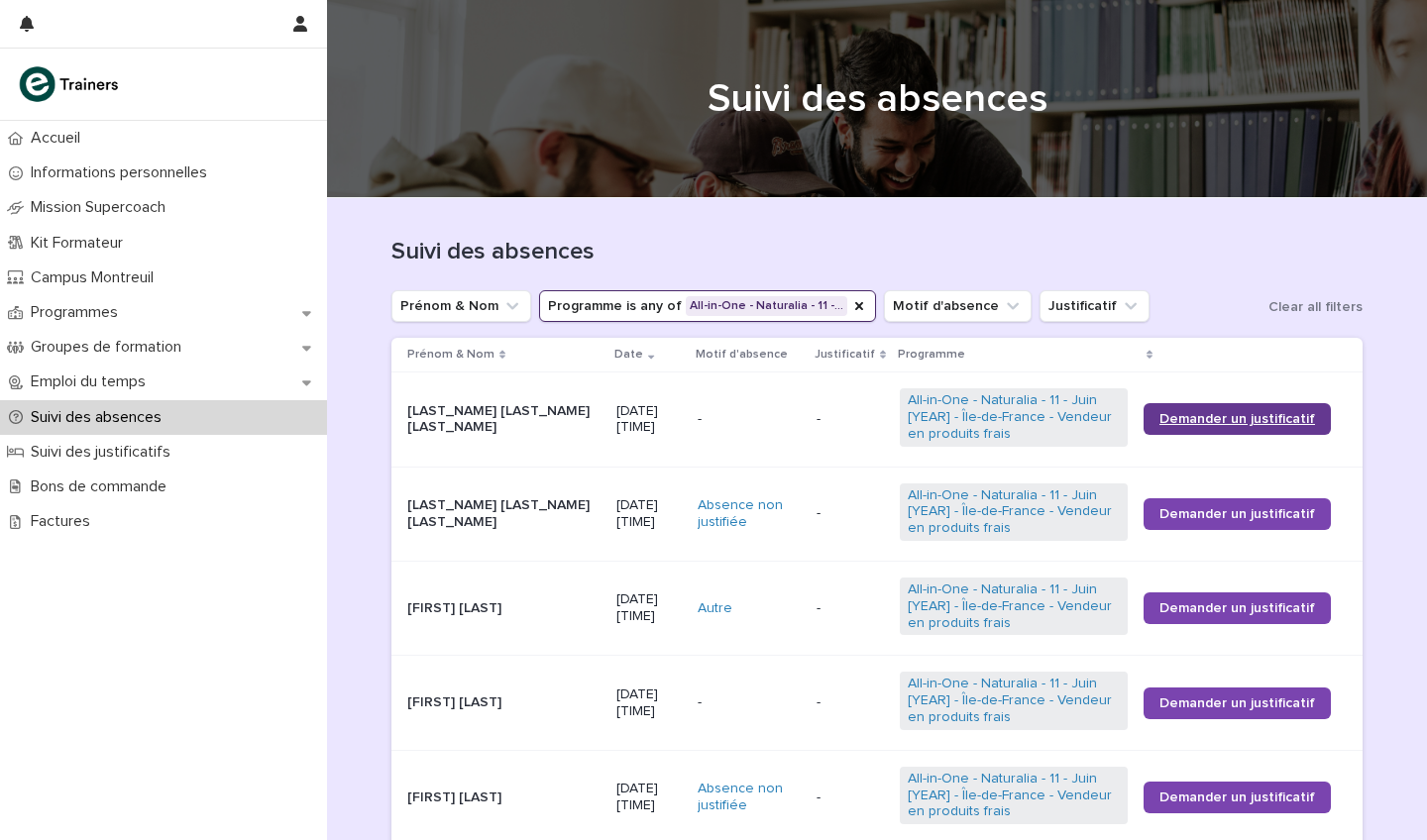 click on "Demander un justificatif" at bounding box center (1237, 419) 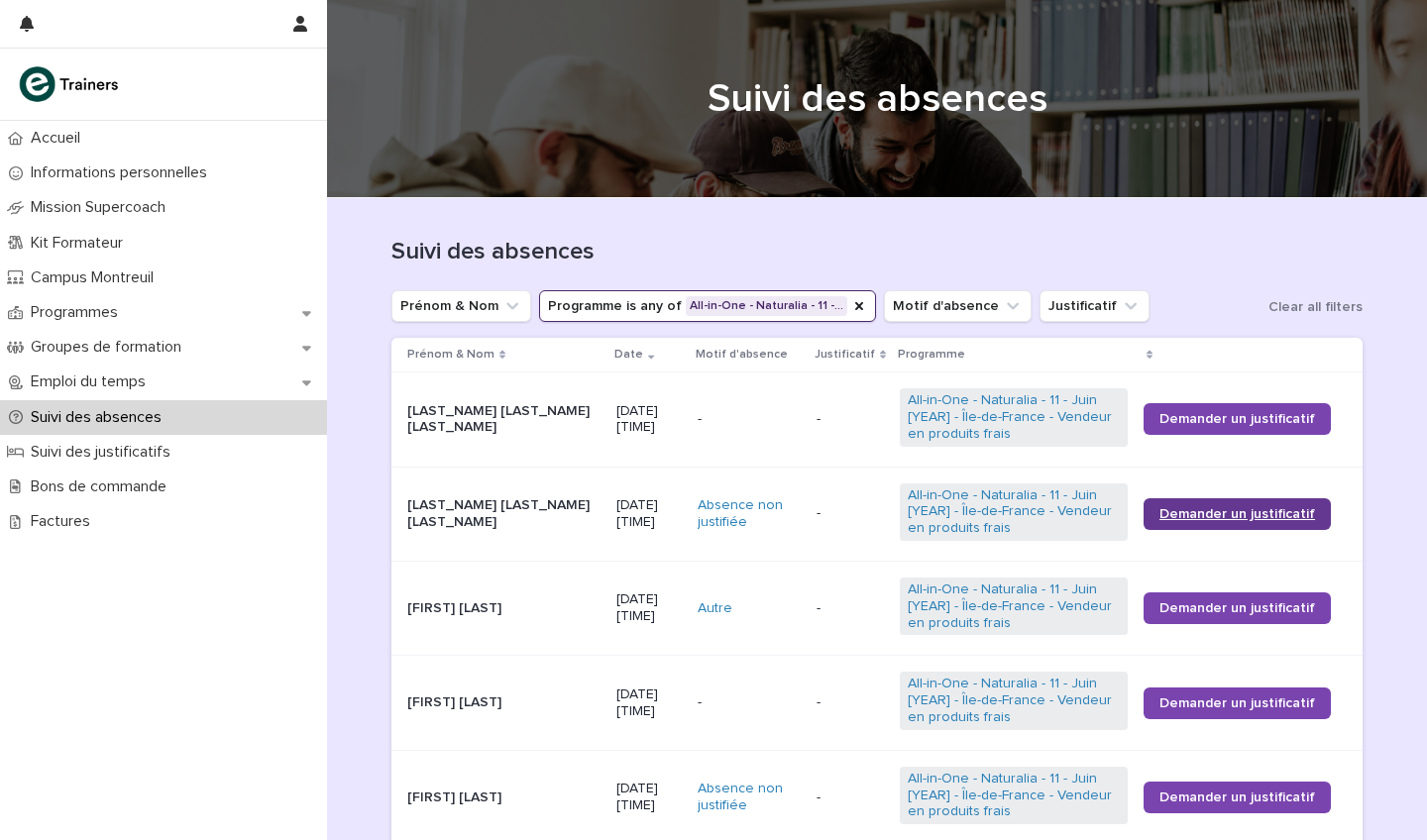 click on "Demander un justificatif" at bounding box center (1237, 514) 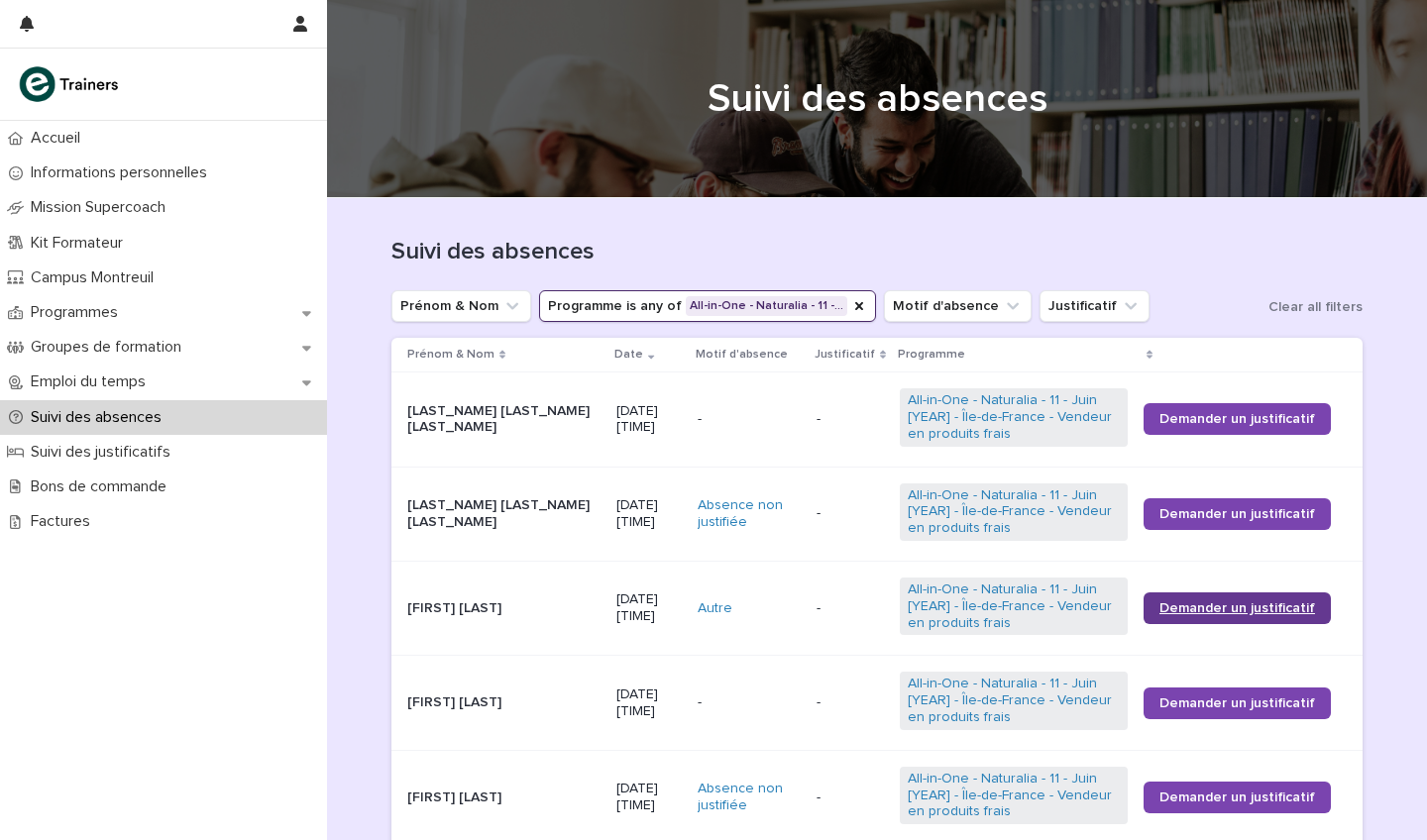 click on "Demander un justificatif" at bounding box center [1237, 608] 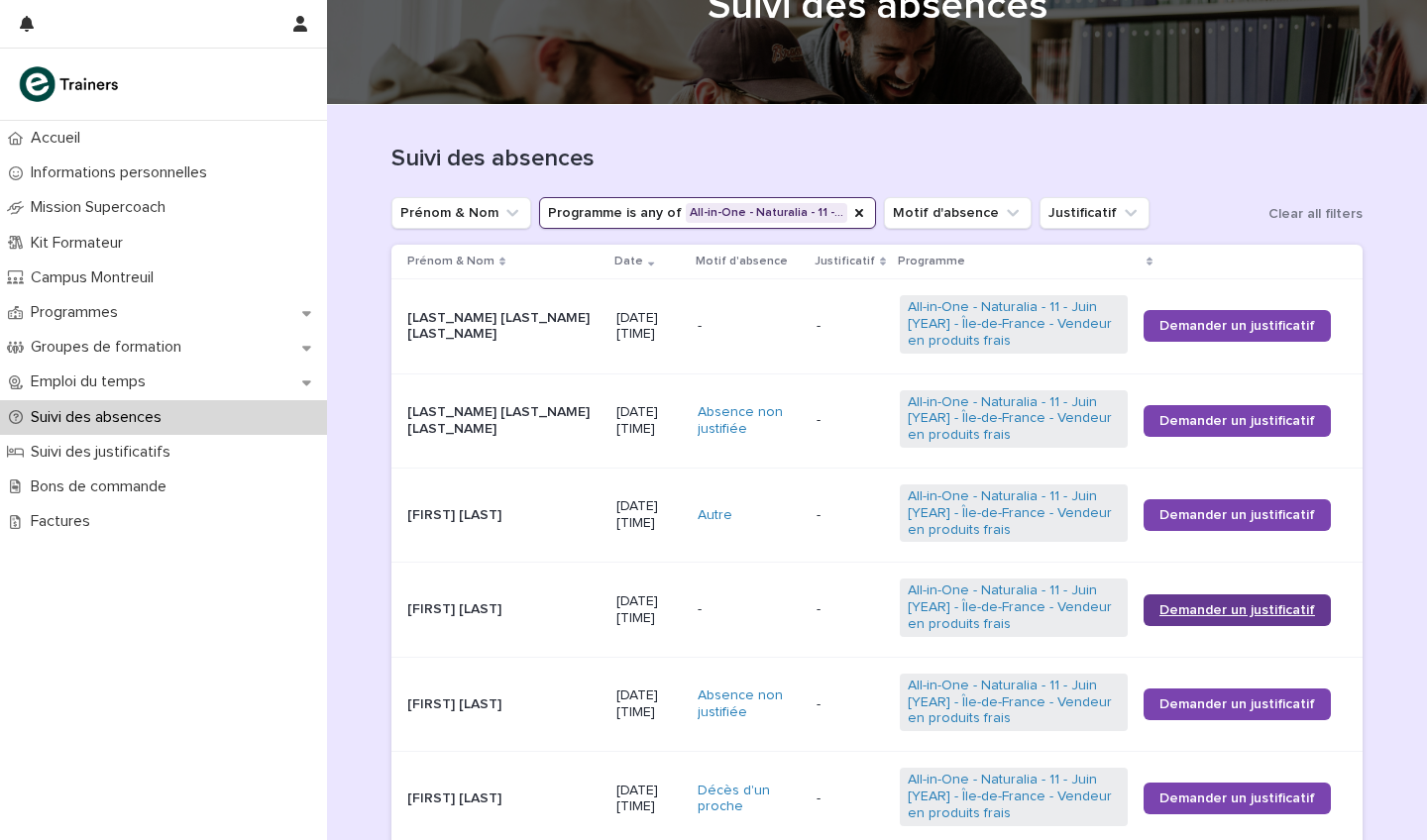 click on "Demander un justificatif" at bounding box center [1237, 610] 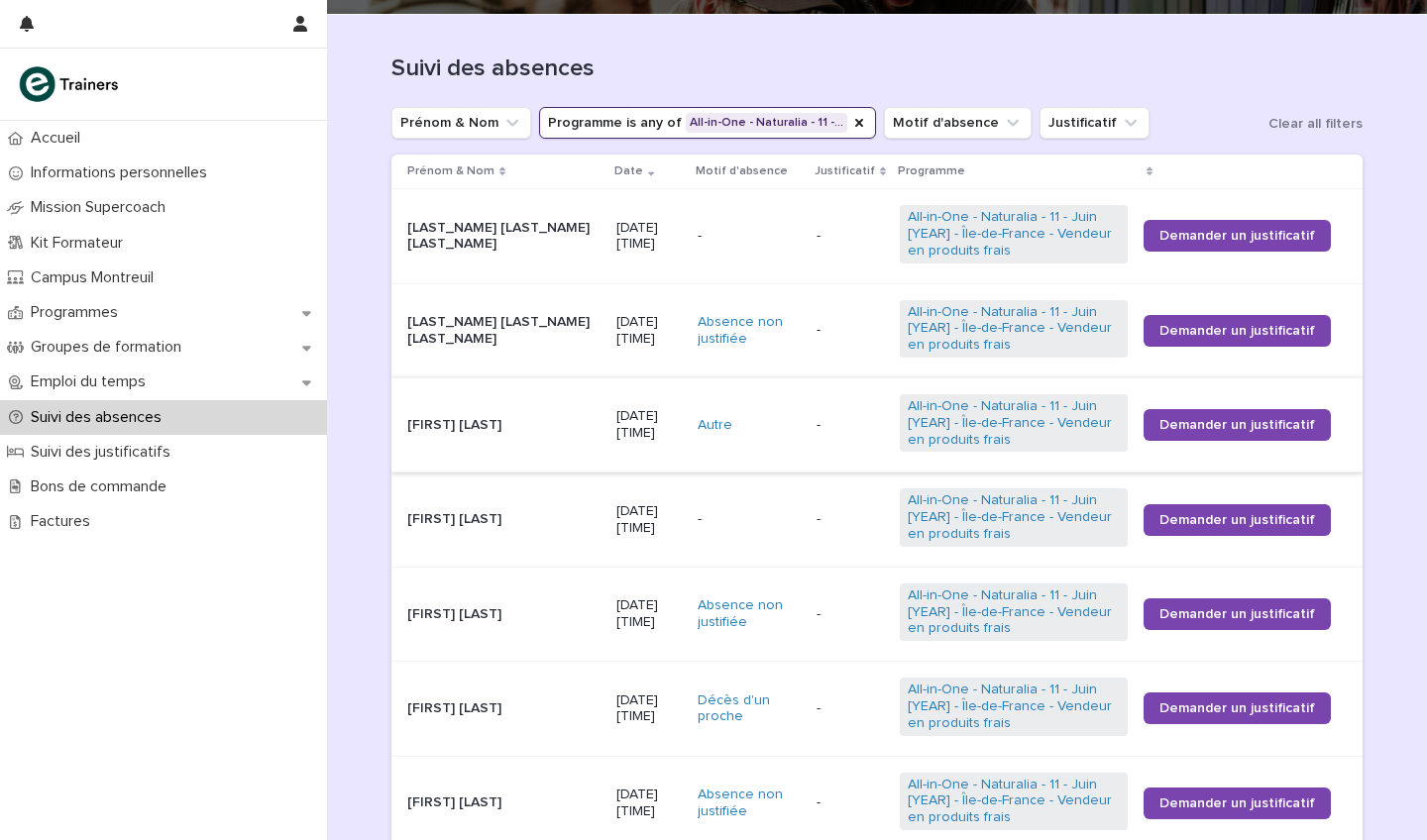 scroll, scrollTop: 146, scrollLeft: 0, axis: vertical 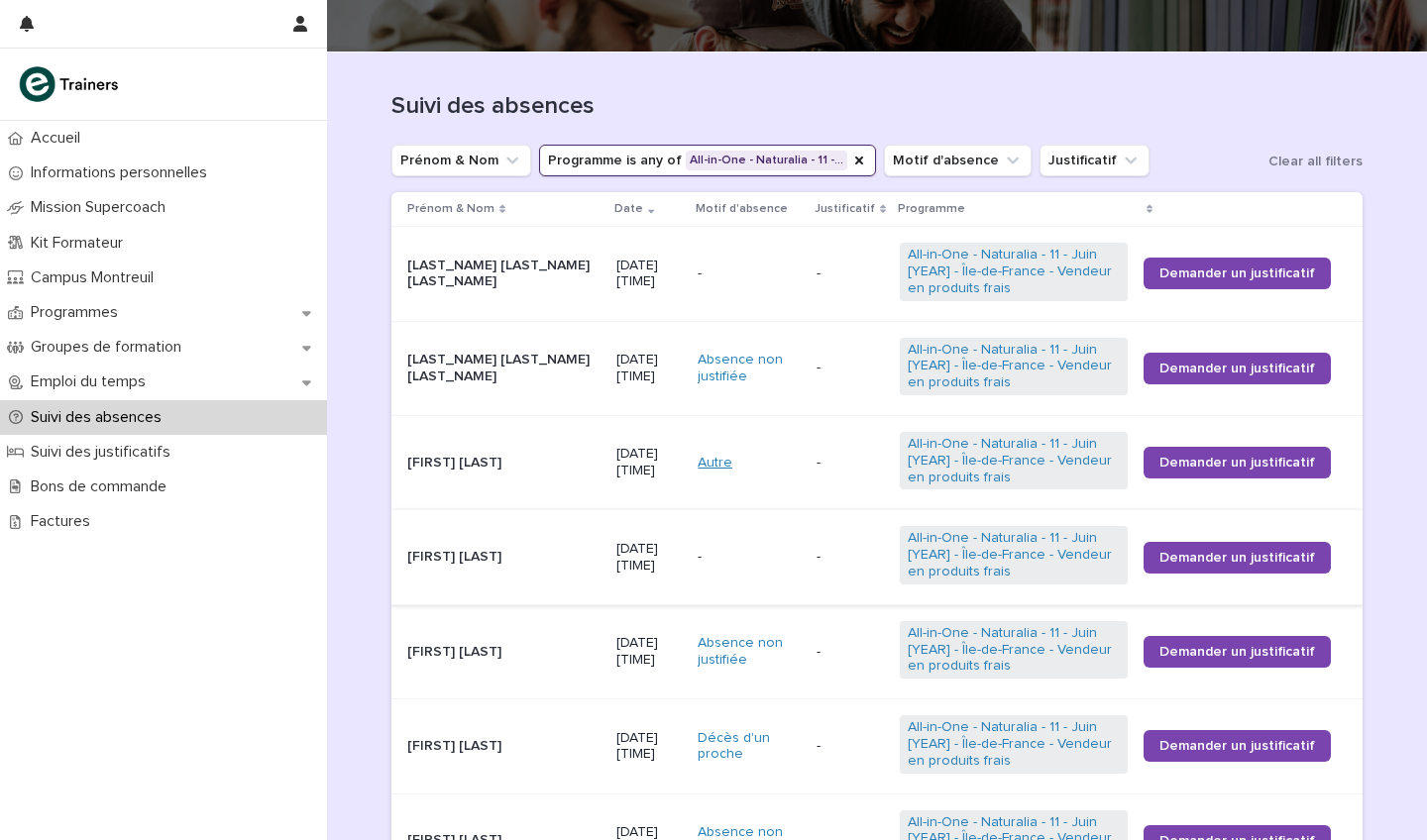 click on "Autre" at bounding box center (714, 463) 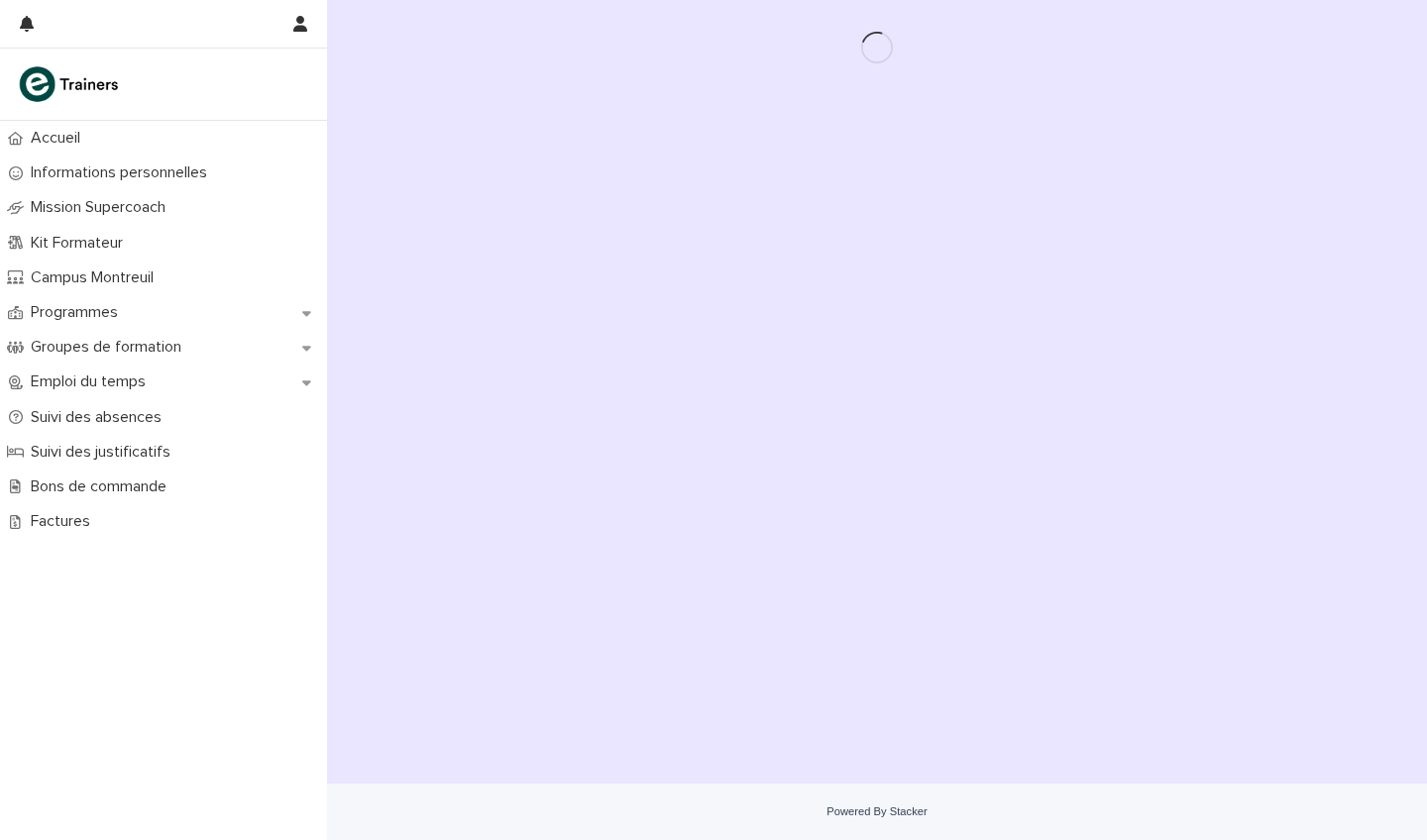 scroll, scrollTop: 0, scrollLeft: 0, axis: both 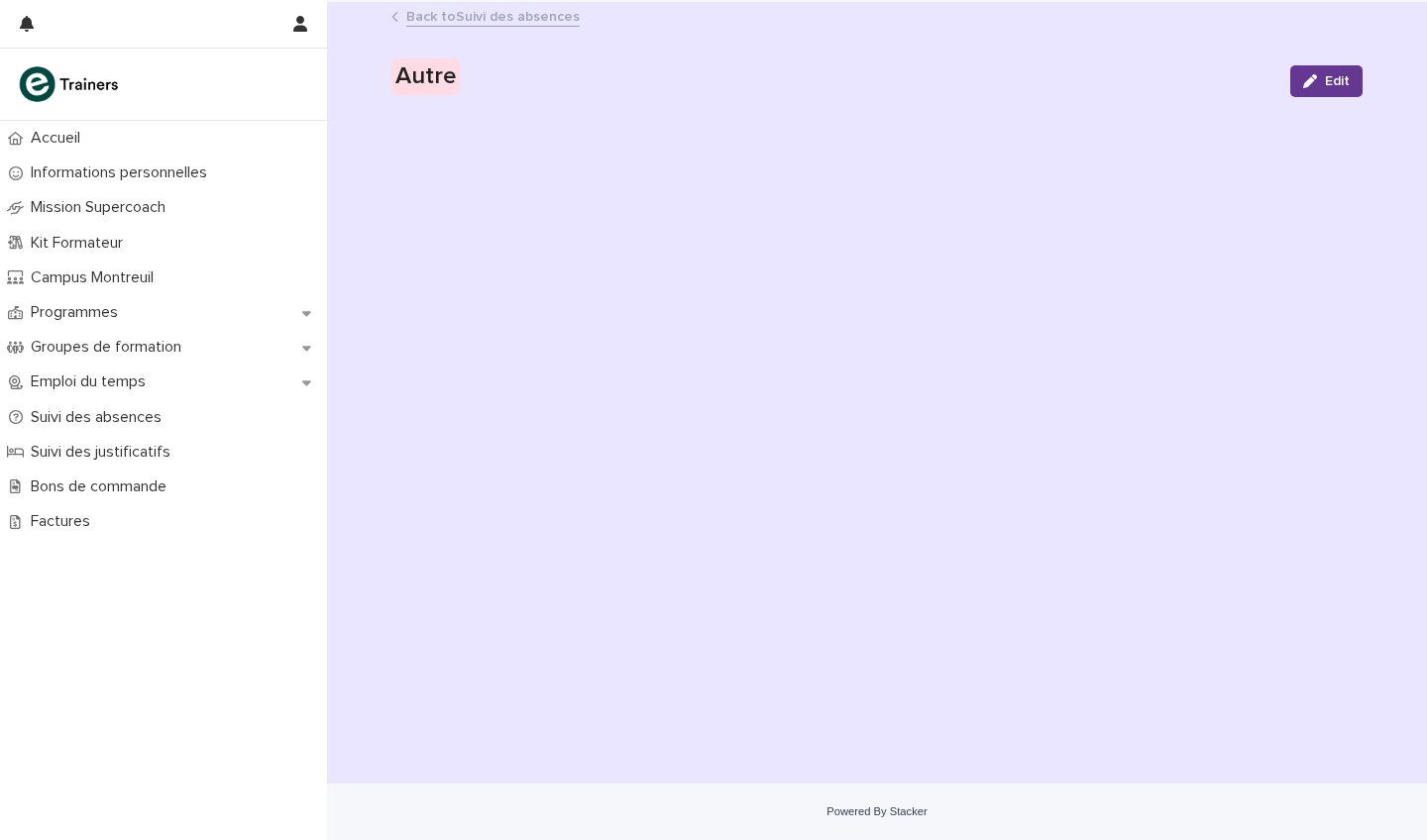 click on "Edit" at bounding box center [1326, 81] 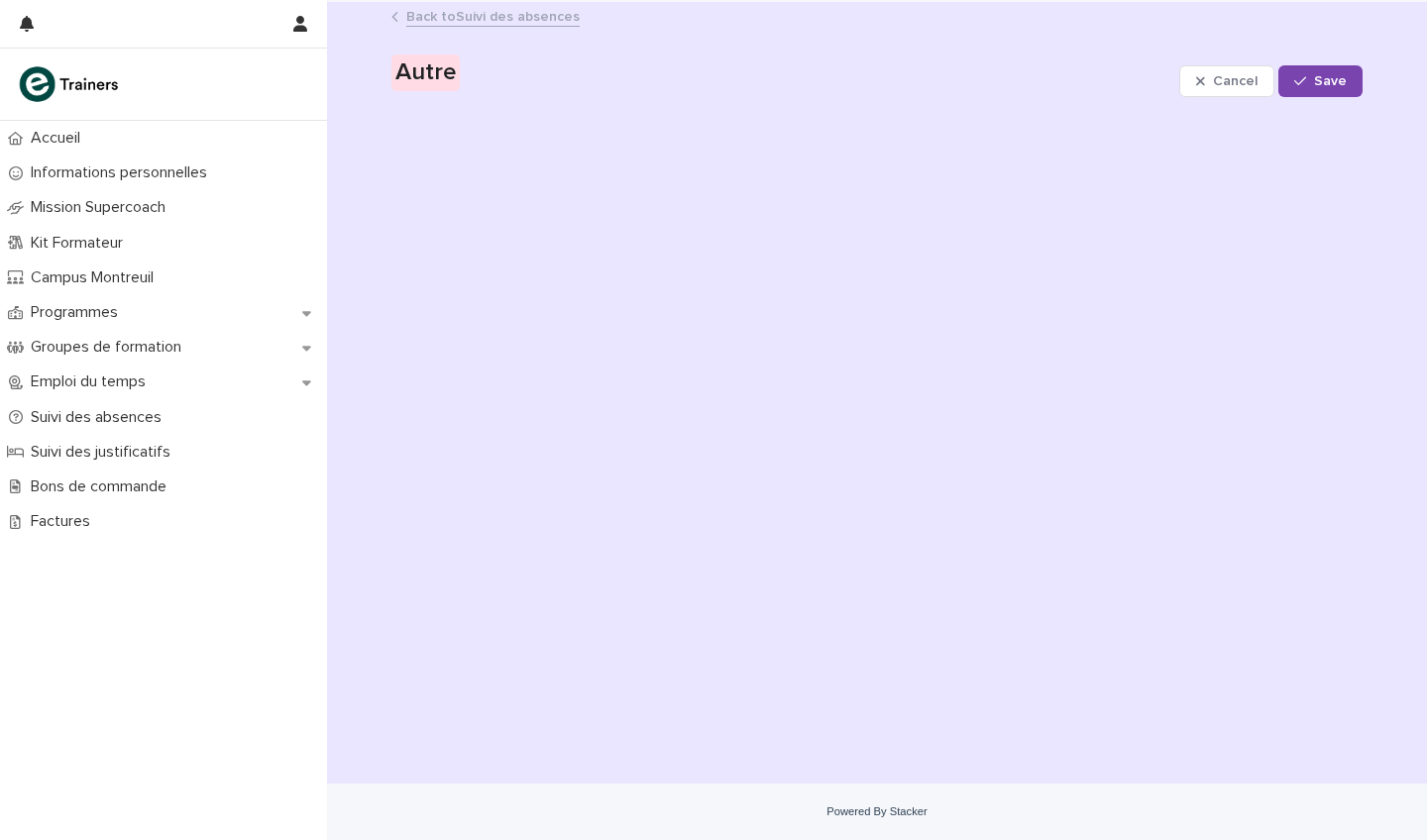 click on "Autre" at bounding box center [781, 72] 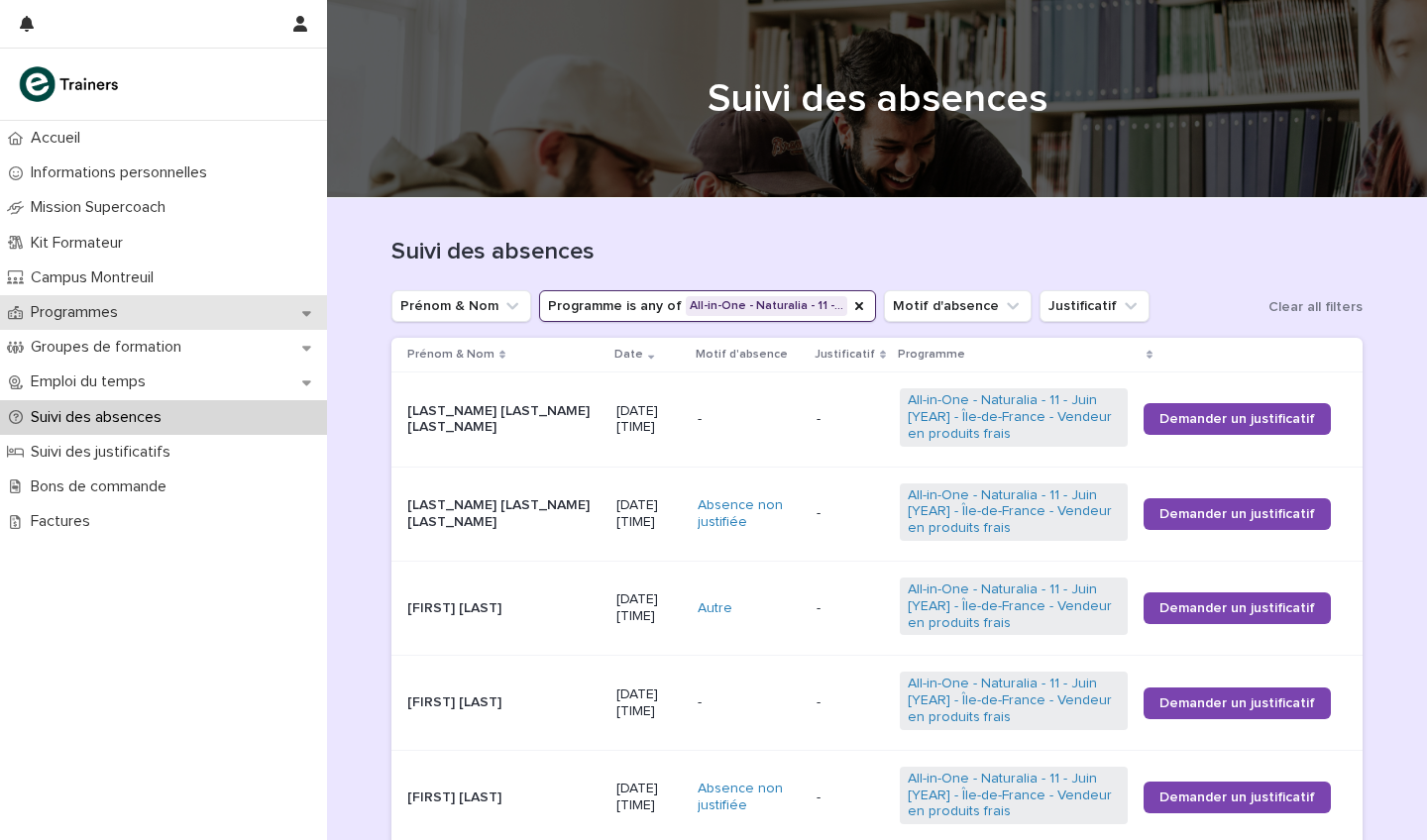 click on "Programmes" at bounding box center (78, 312) 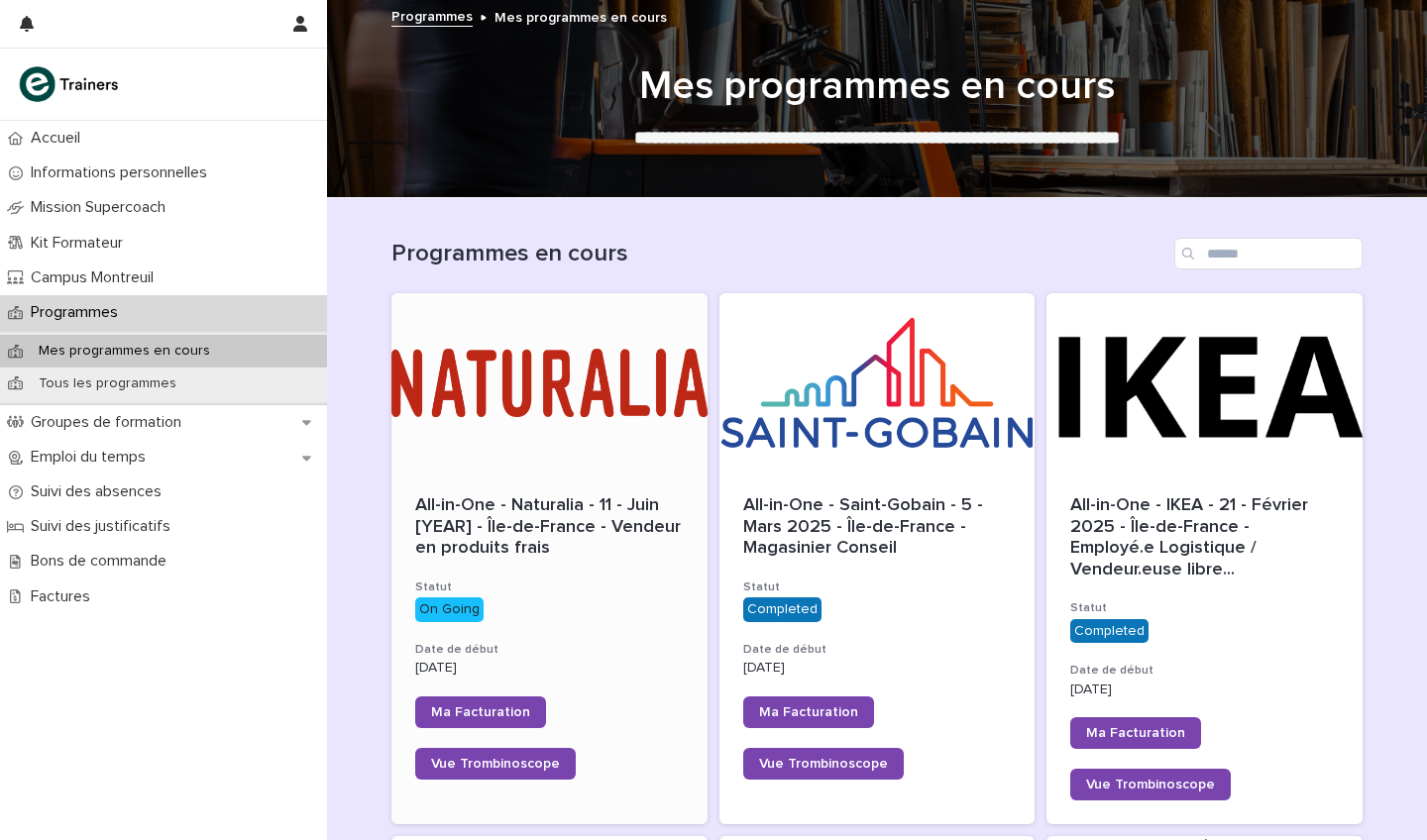 click at bounding box center (549, 382) 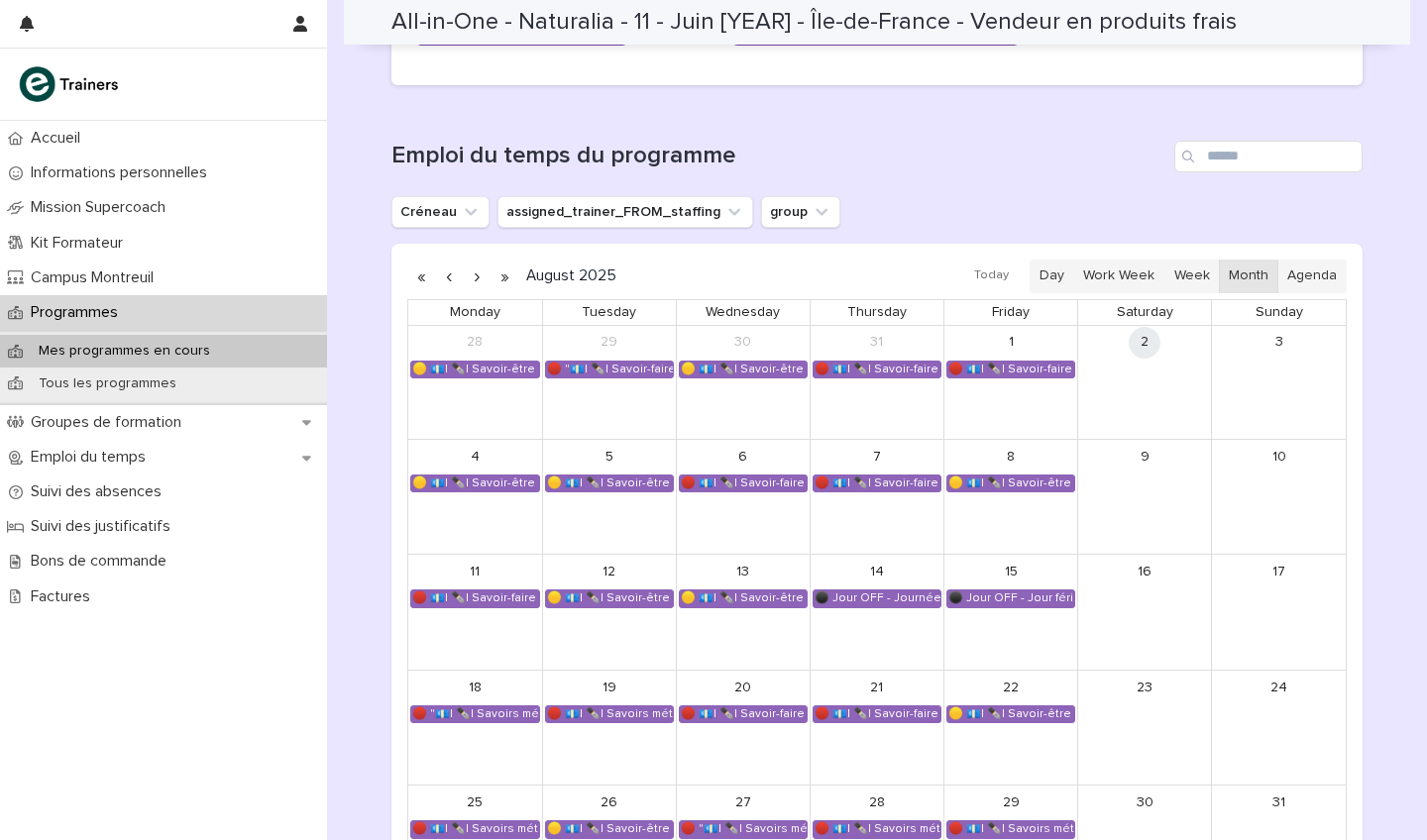 scroll, scrollTop: 1043, scrollLeft: 0, axis: vertical 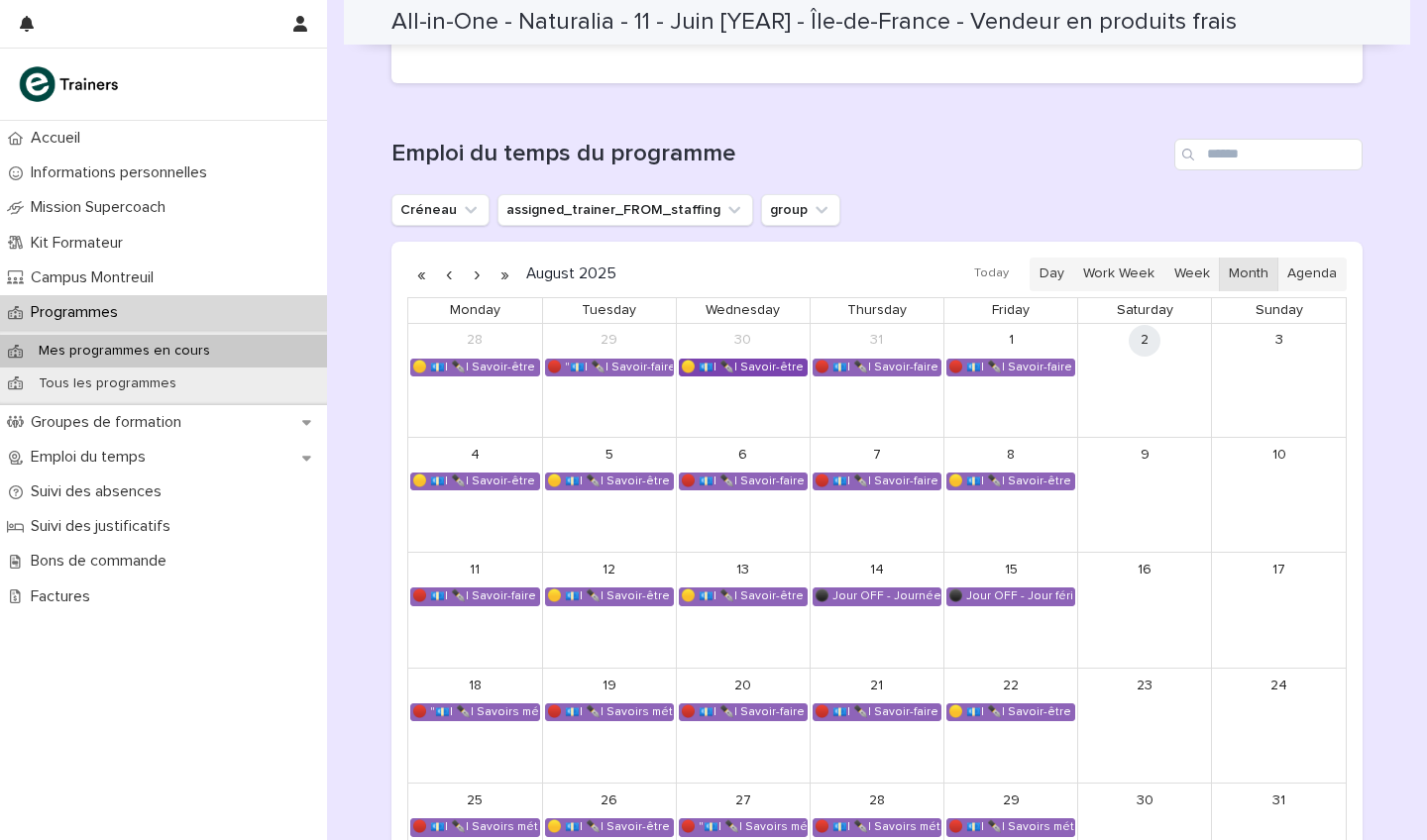 click on "🟡 💶| ✒️| Savoir-être métier - Cadre de référence interculturel : prévenir les incidents critiques en magasin" at bounding box center (743, 368) 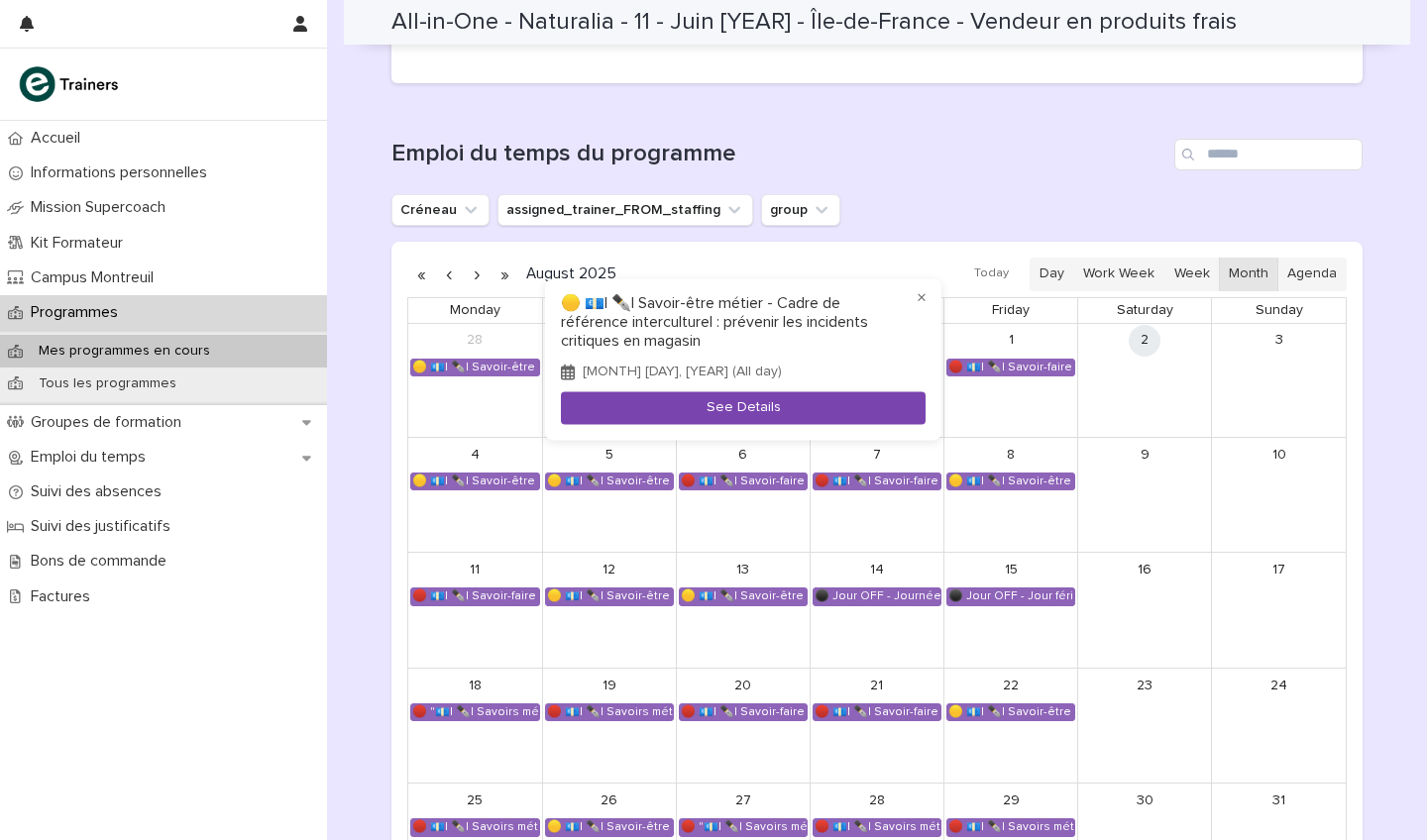 click on "See Details" at bounding box center (743, 408) 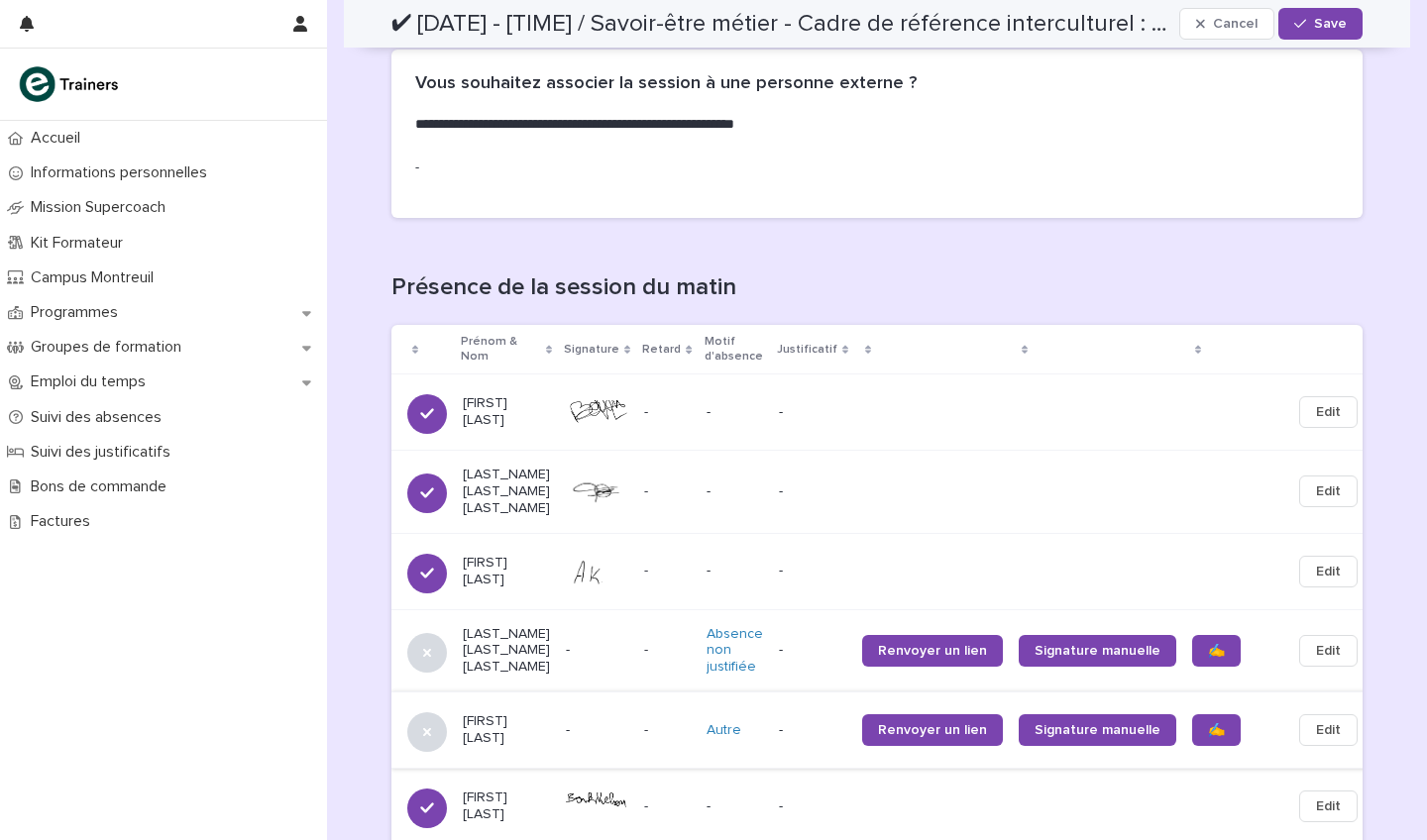 scroll, scrollTop: 720, scrollLeft: 0, axis: vertical 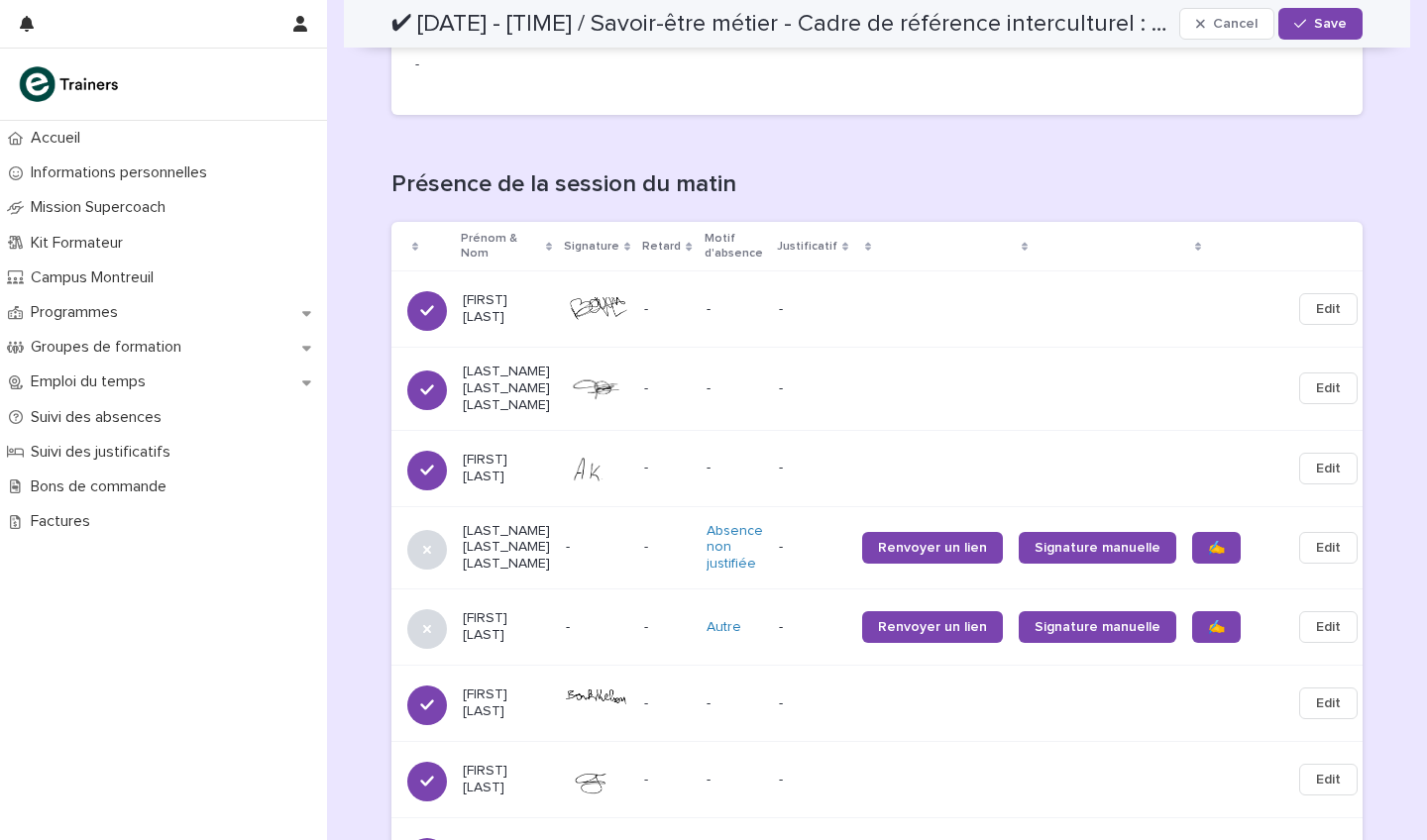 click on "Edit" at bounding box center (1328, 627) 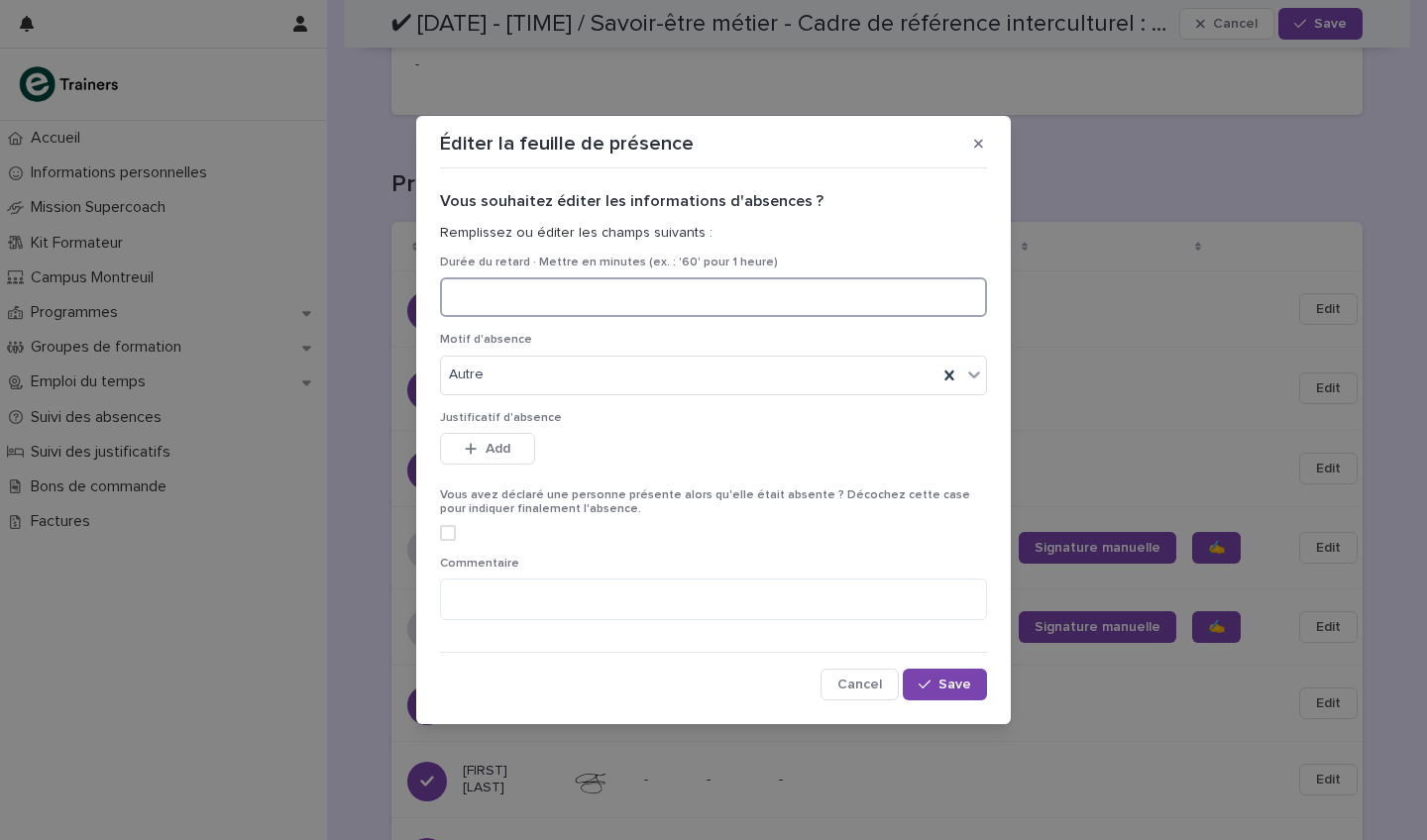 click at bounding box center (714, 297) 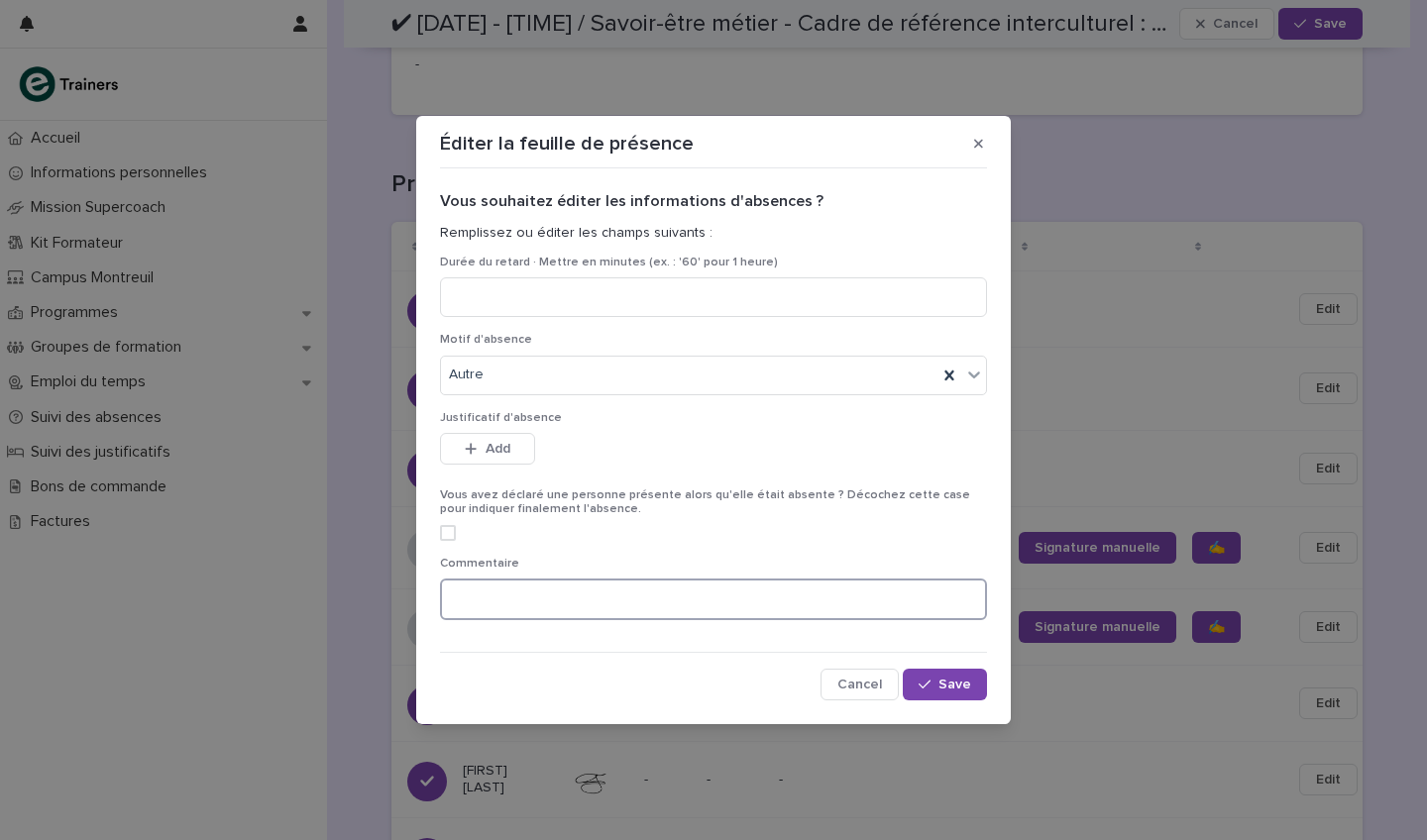 click at bounding box center [714, 599] 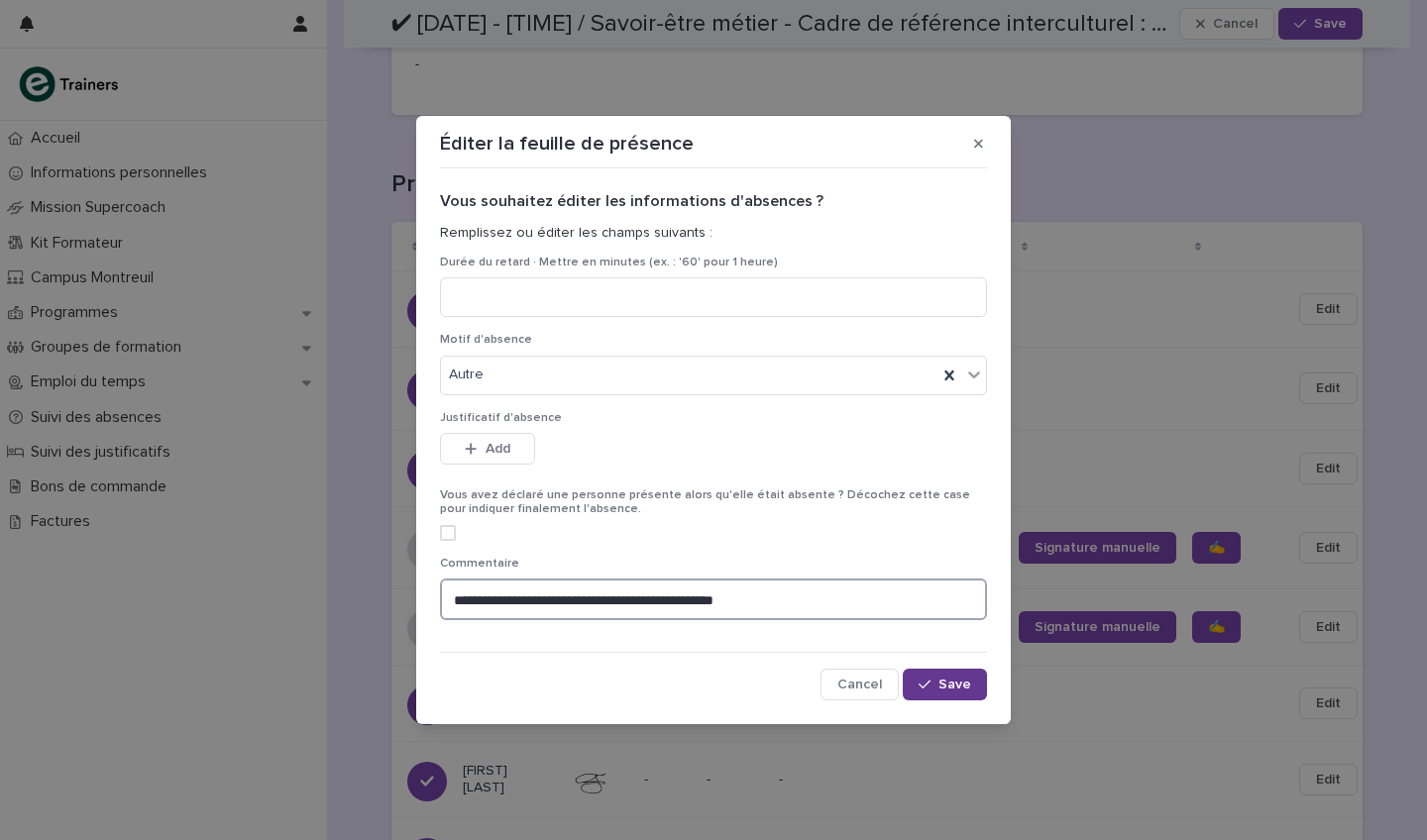 type on "**********" 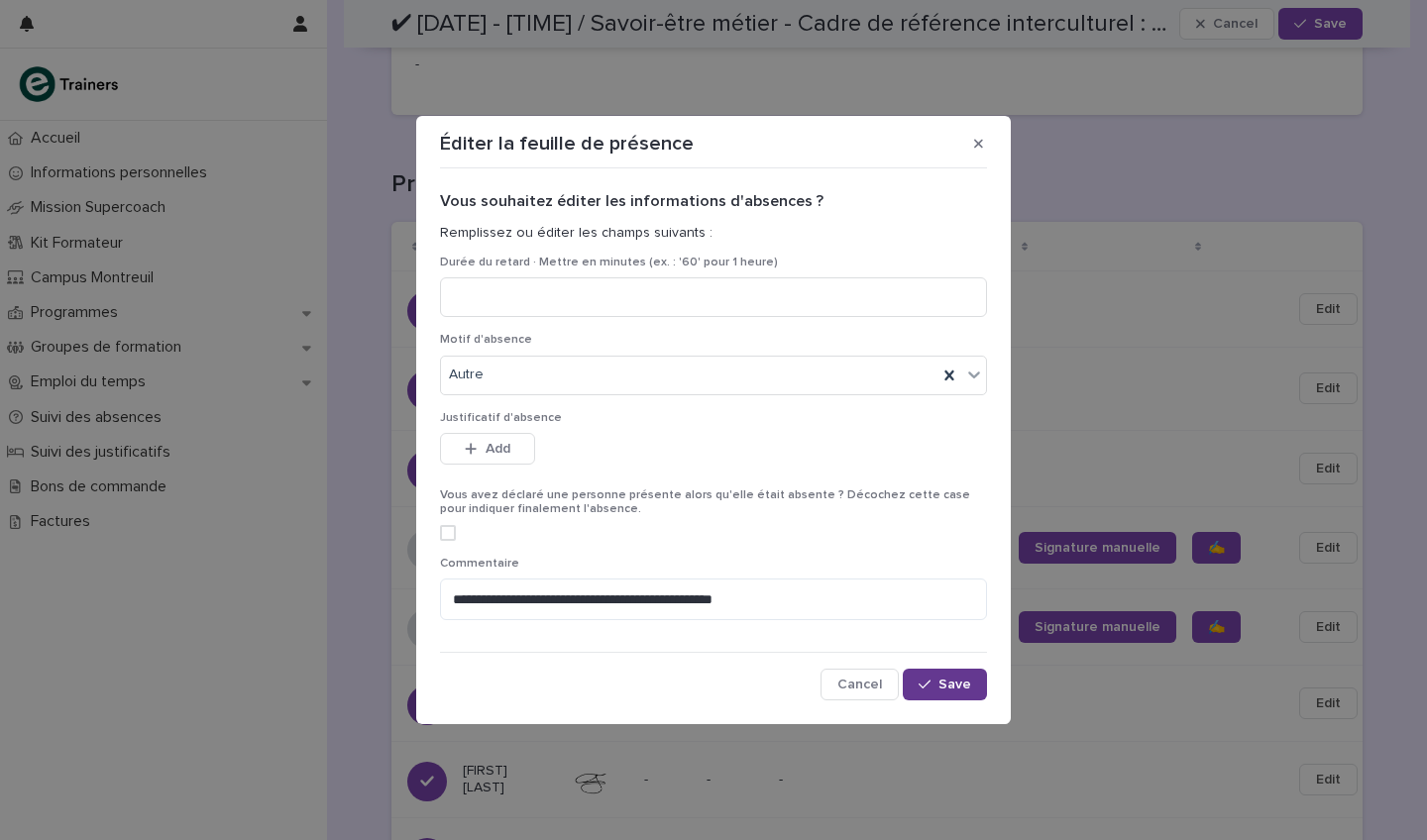 click on "Save" at bounding box center [954, 684] 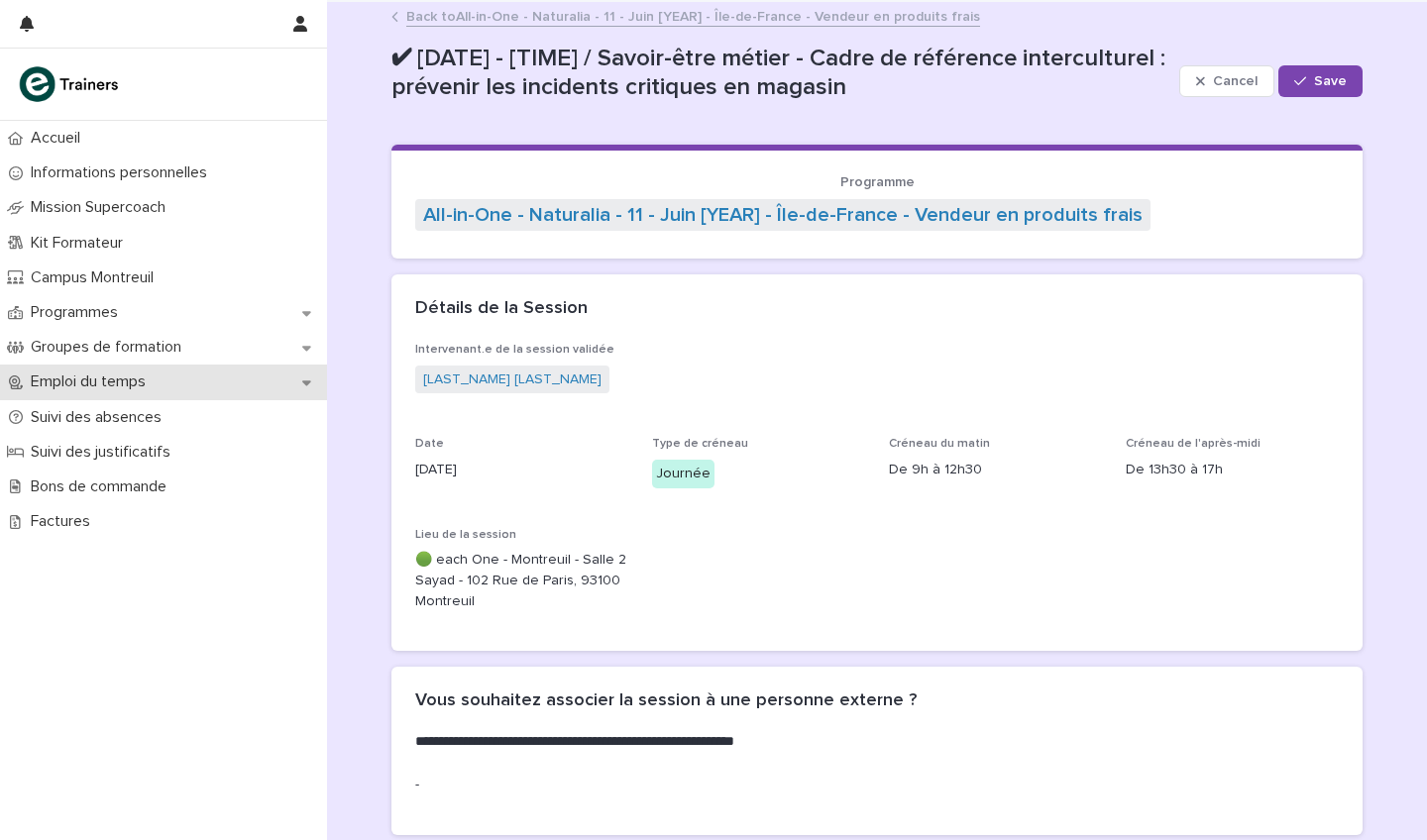 scroll, scrollTop: 0, scrollLeft: 0, axis: both 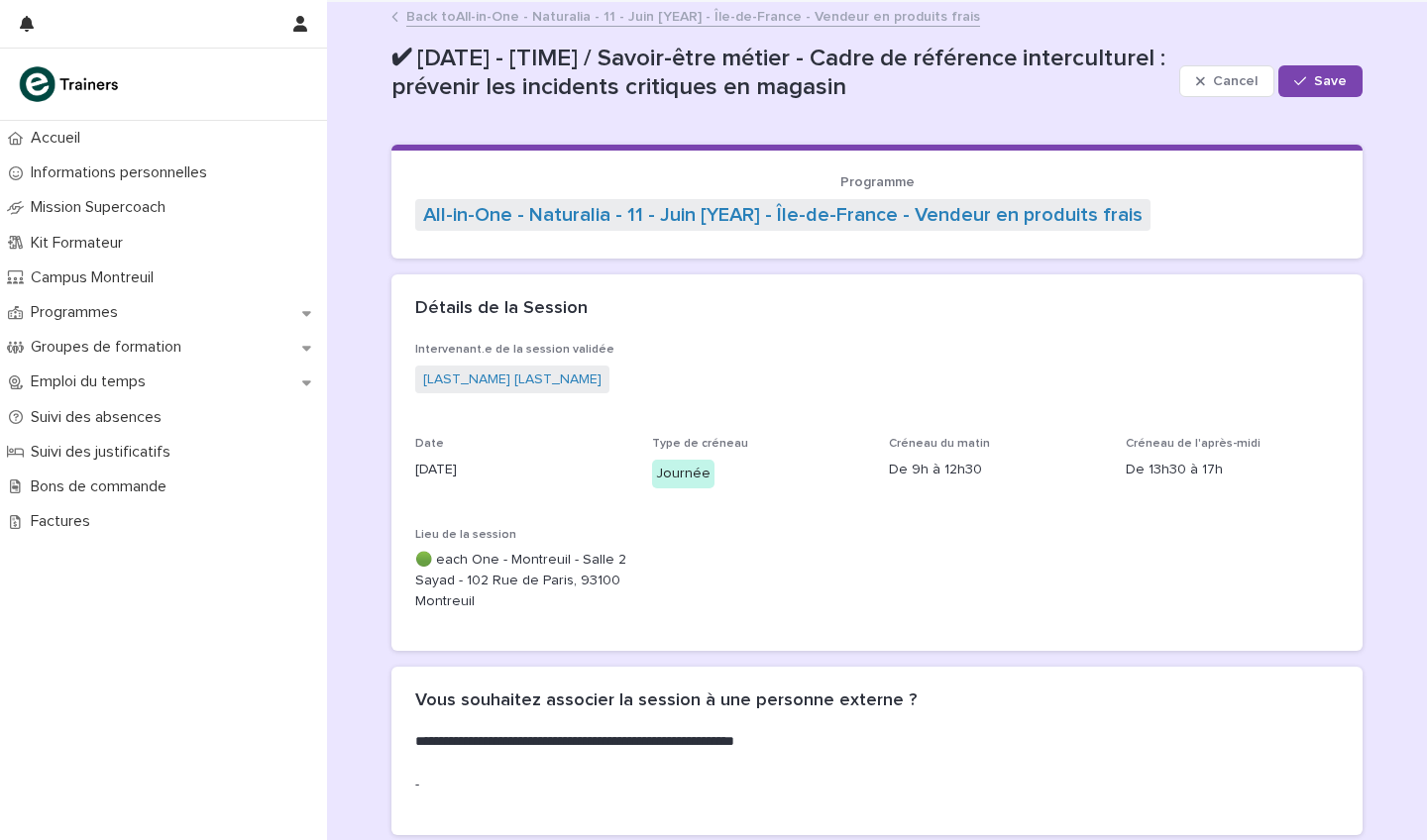 click on "All-in-One - Naturalia - 11 - Juin [YEAR] - Île-de-France - Vendeur en produits frais" at bounding box center (693, 15) 